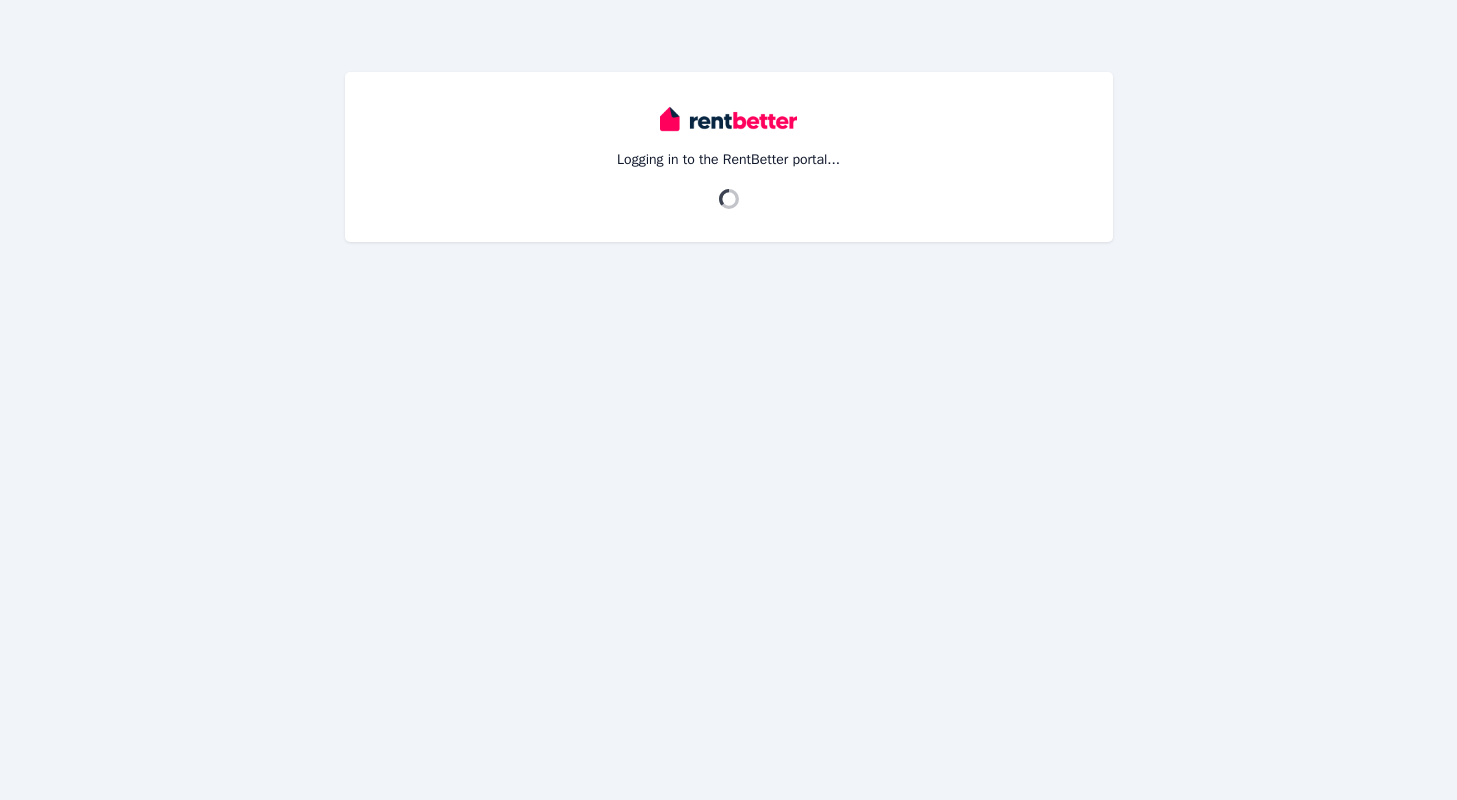 scroll, scrollTop: 0, scrollLeft: 0, axis: both 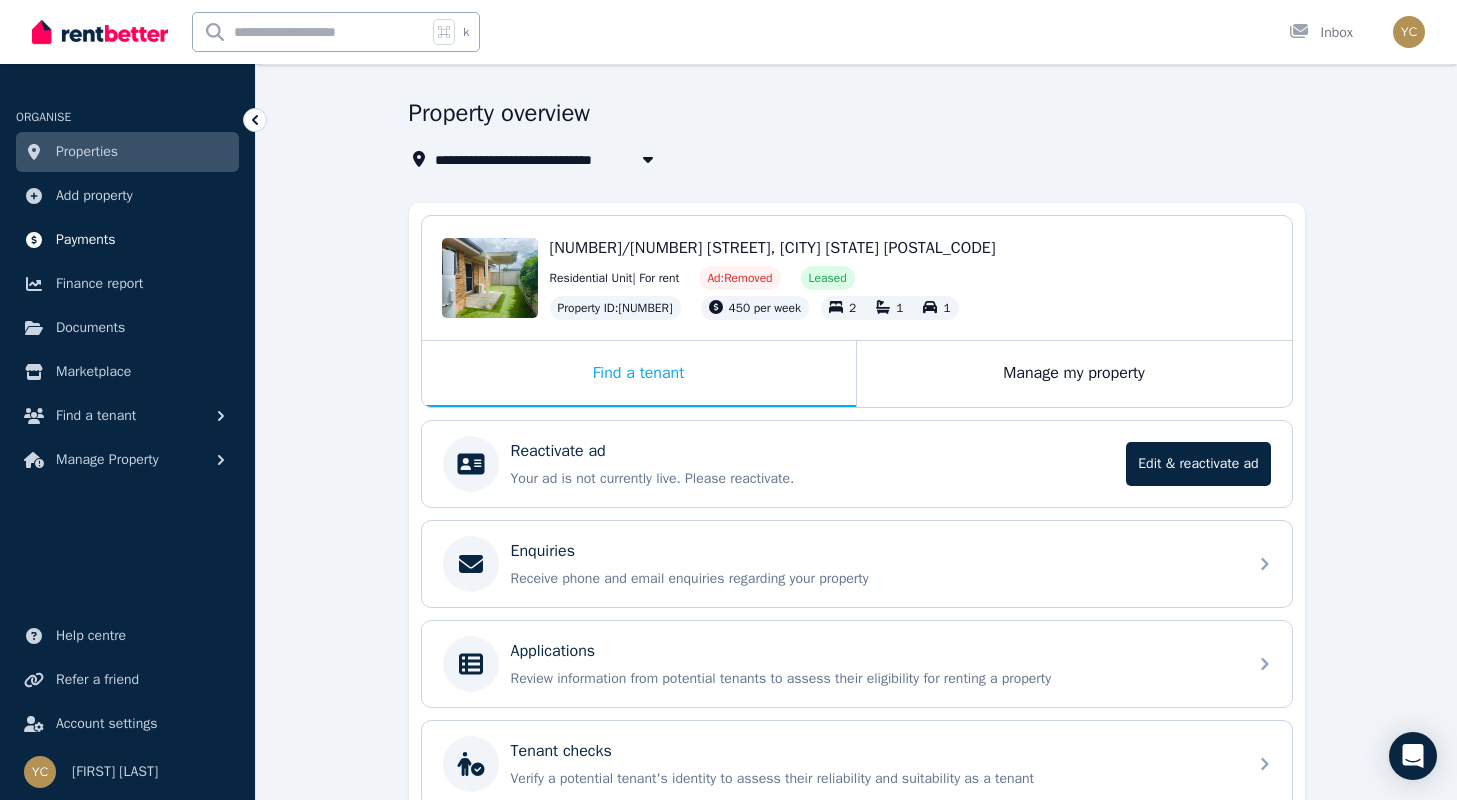 click on "Payments" at bounding box center [86, 240] 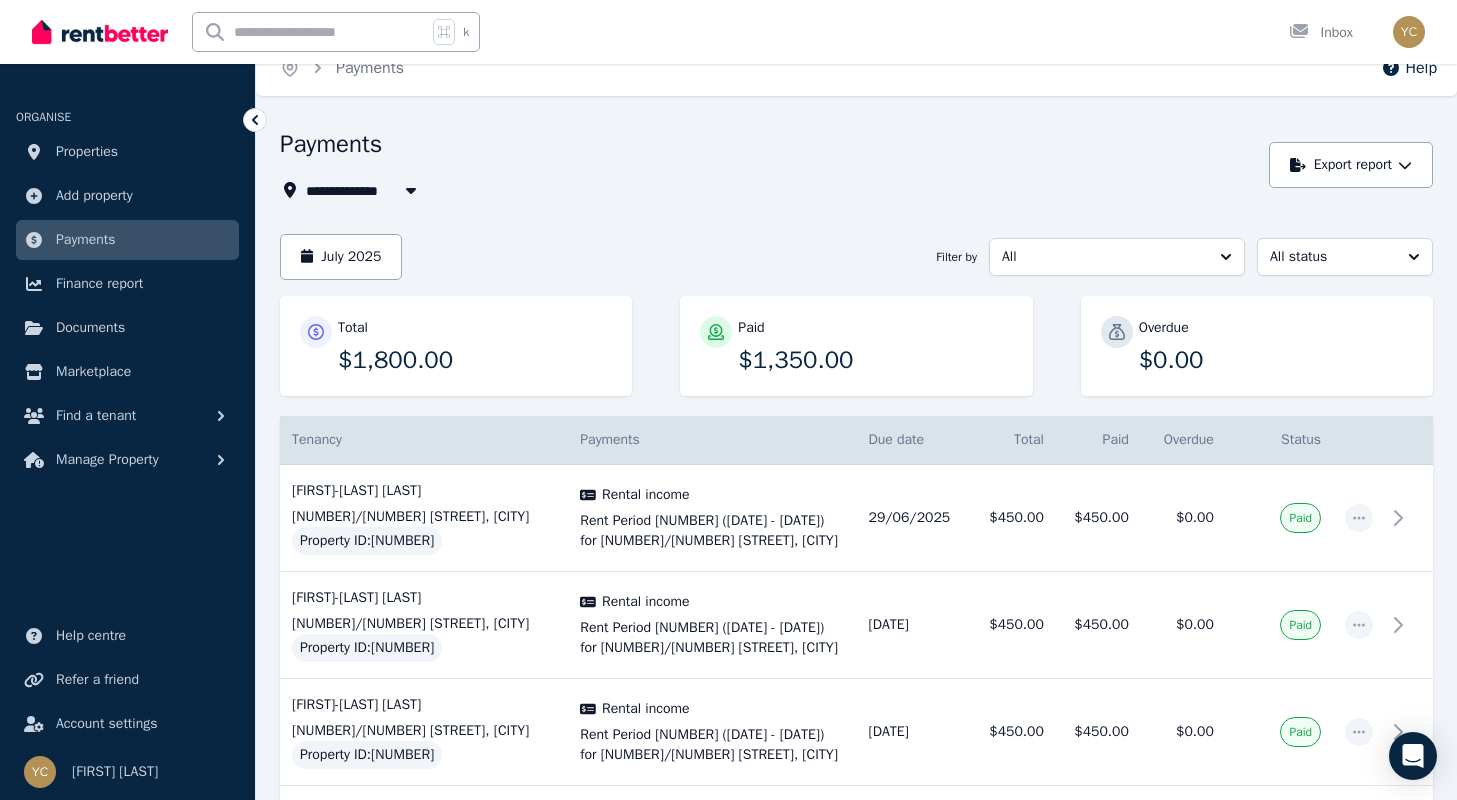 scroll, scrollTop: 0, scrollLeft: 0, axis: both 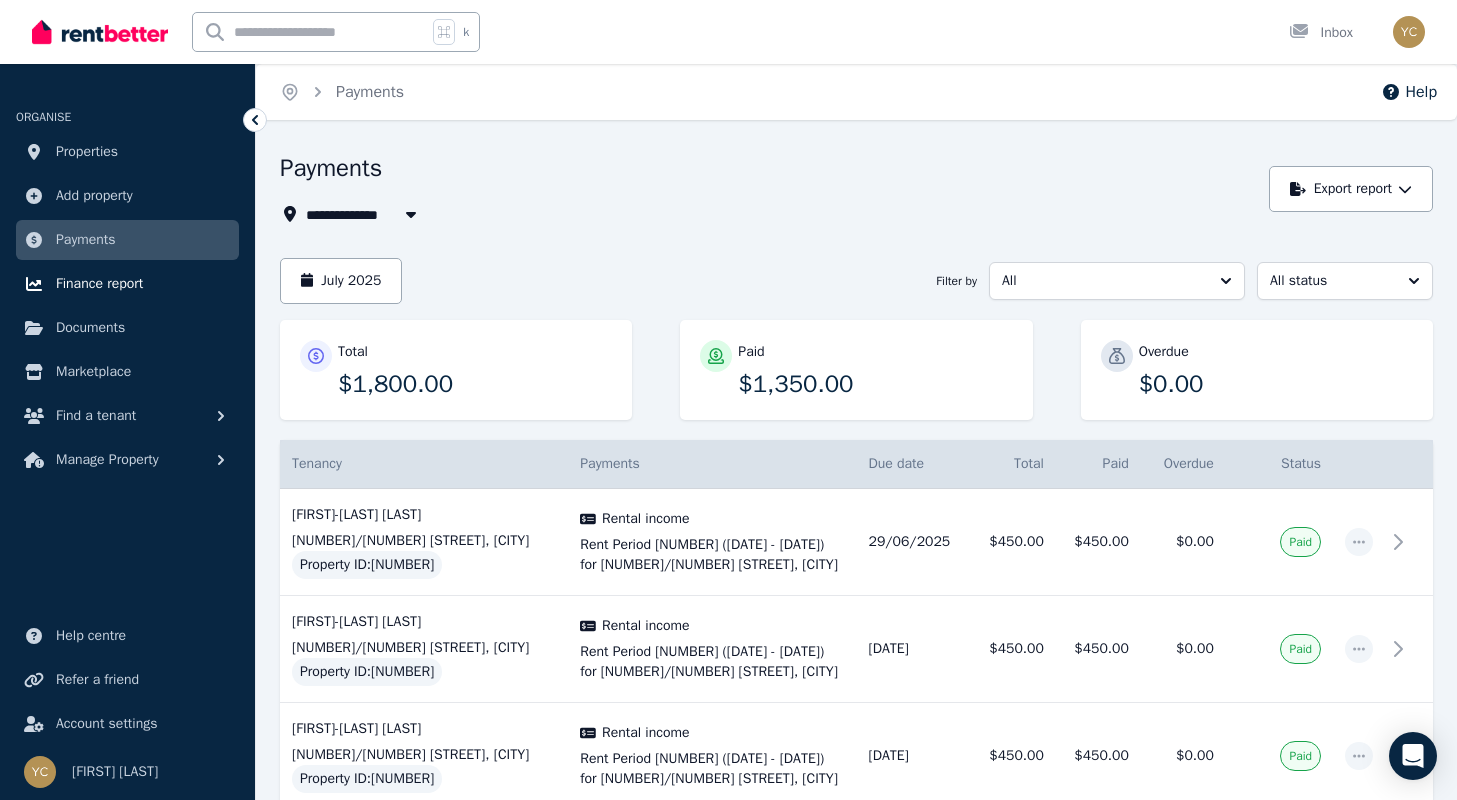 click on "Finance report" at bounding box center [127, 284] 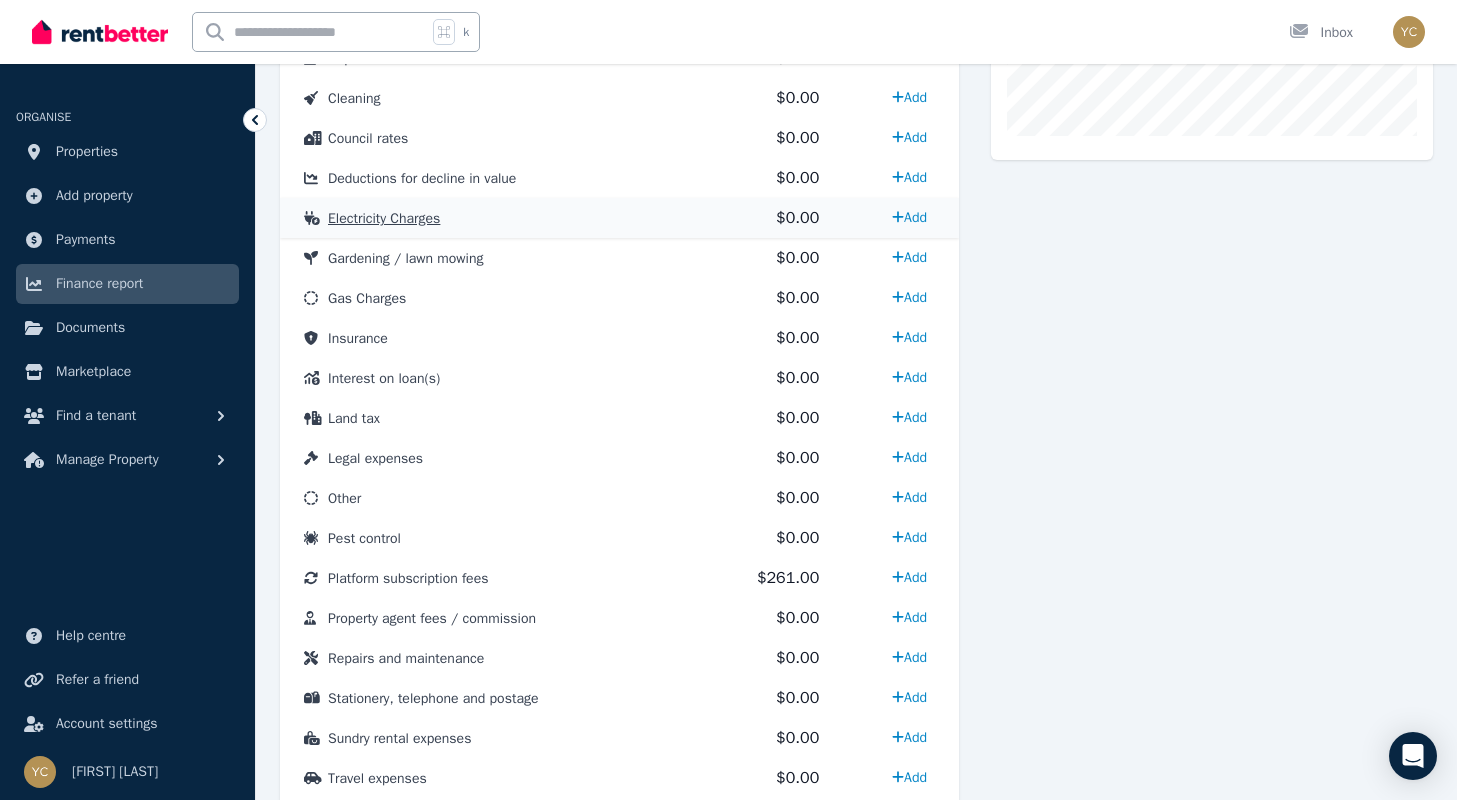 scroll, scrollTop: 817, scrollLeft: 0, axis: vertical 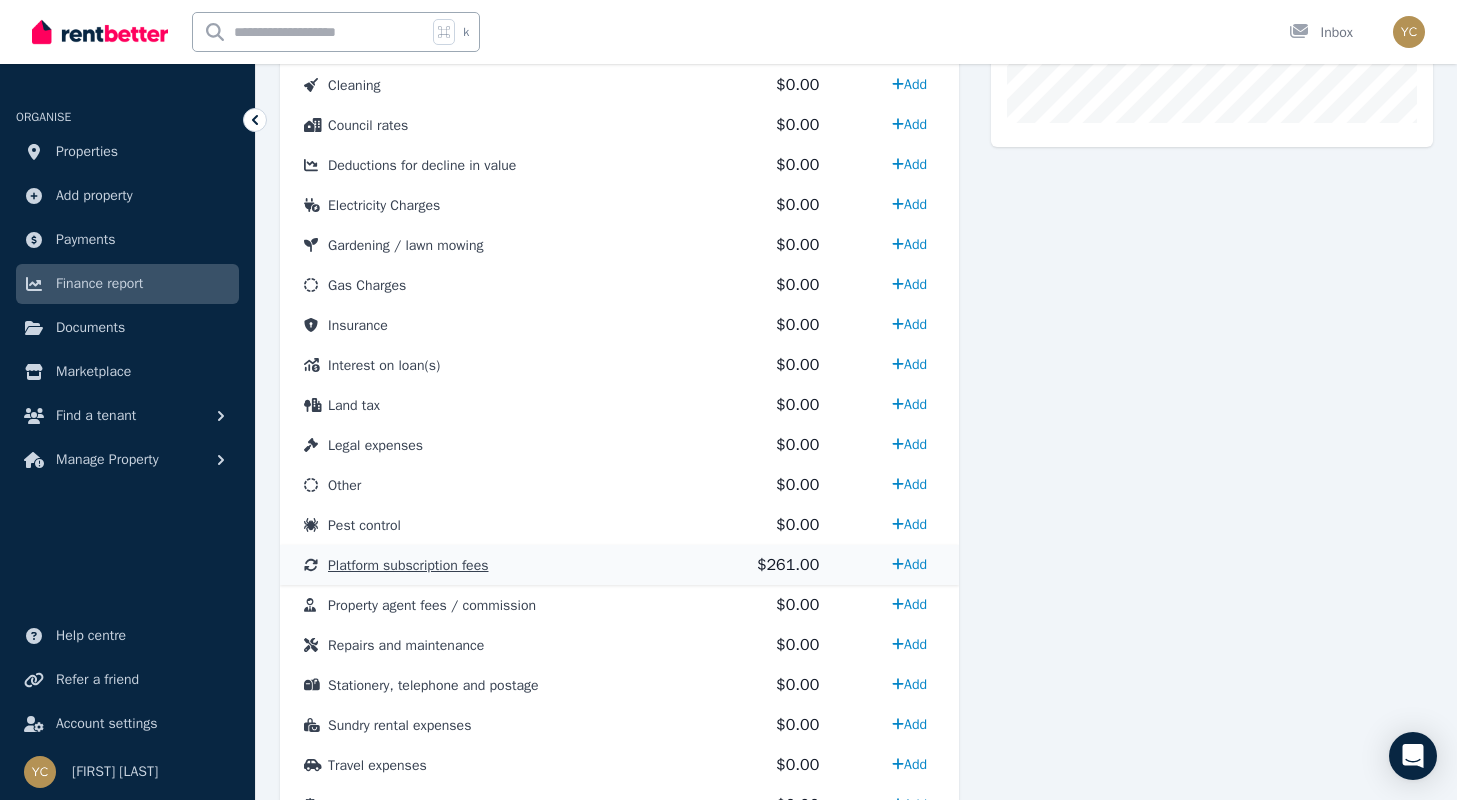 click on "Platform subscription fees" at bounding box center (408, 565) 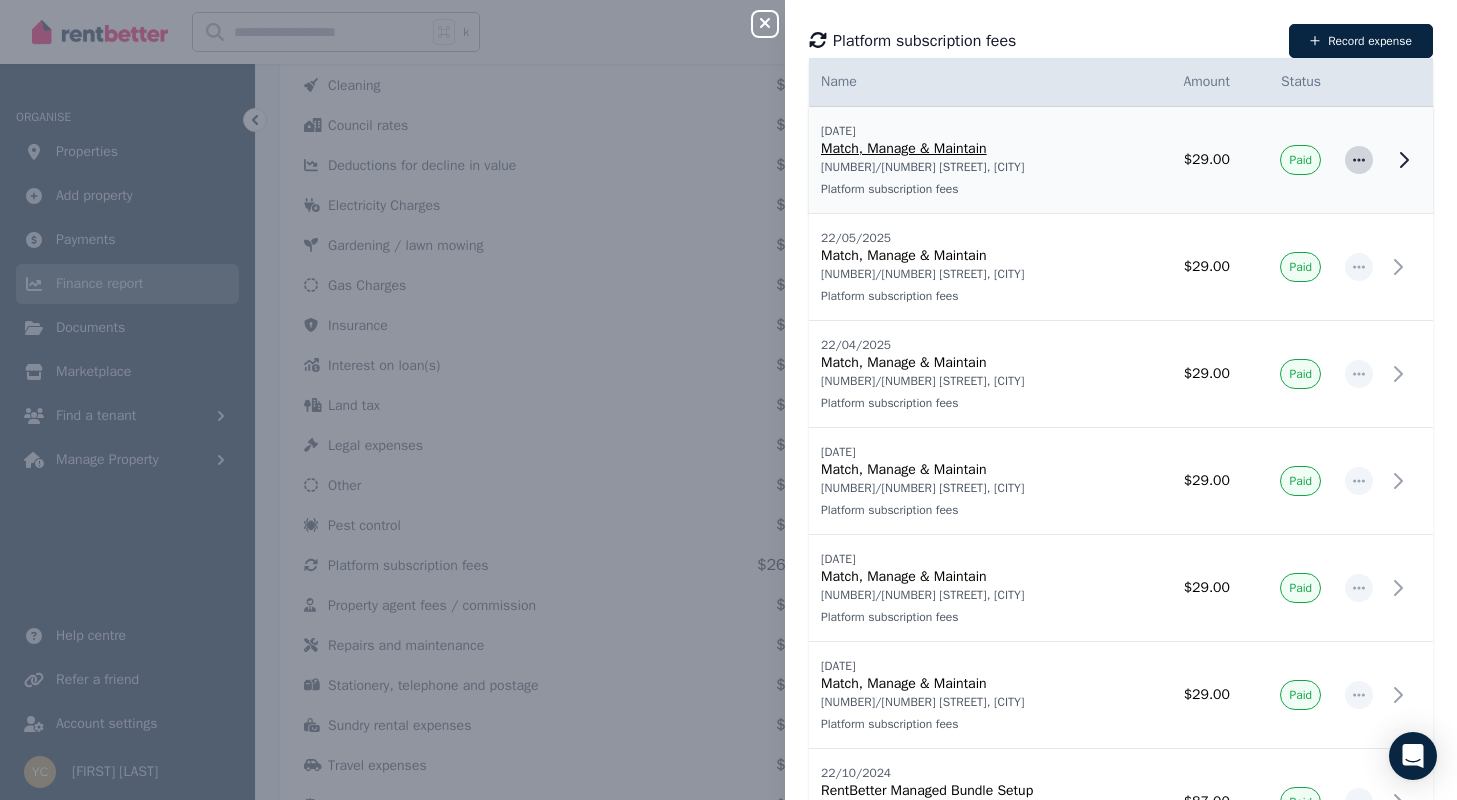 click 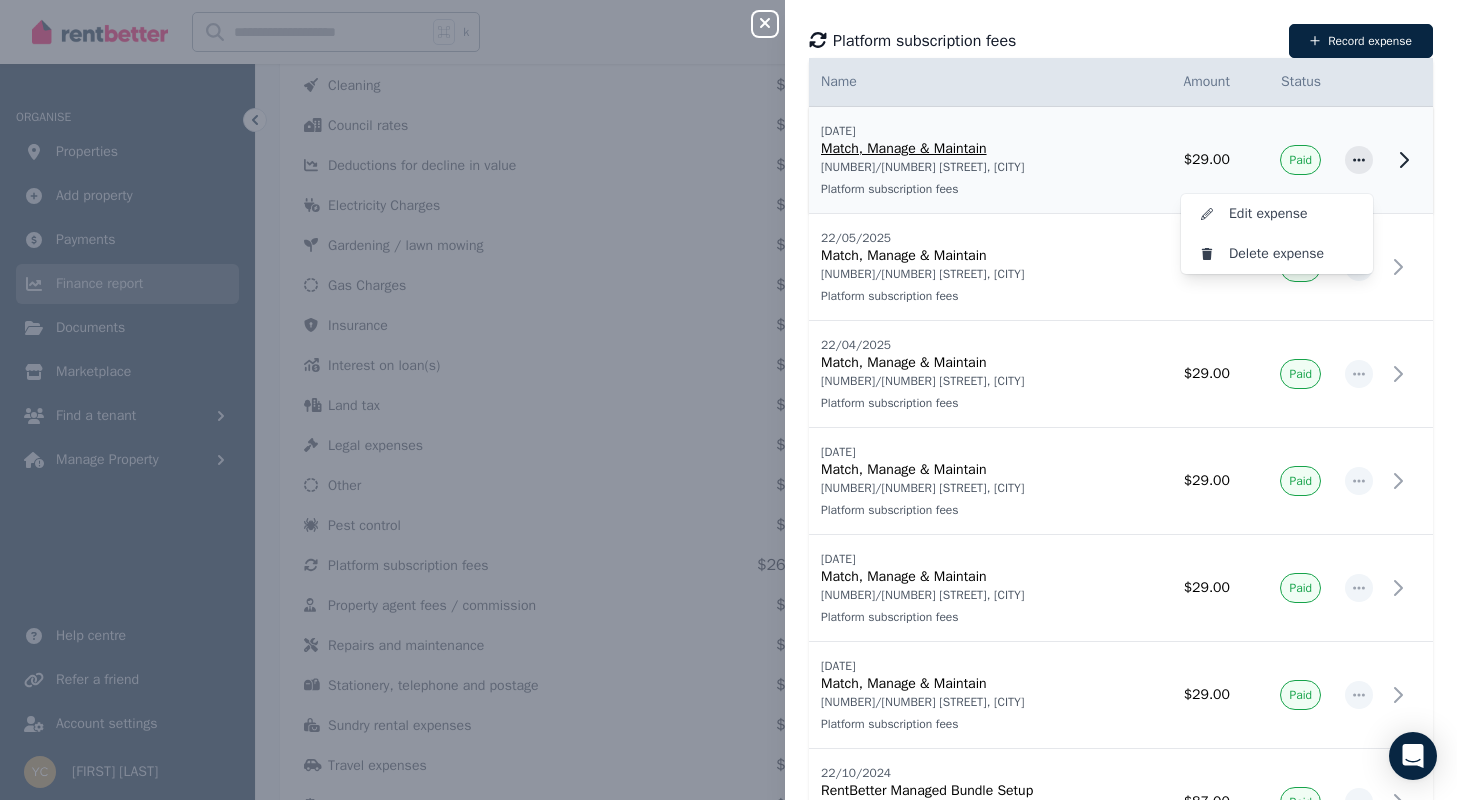 click 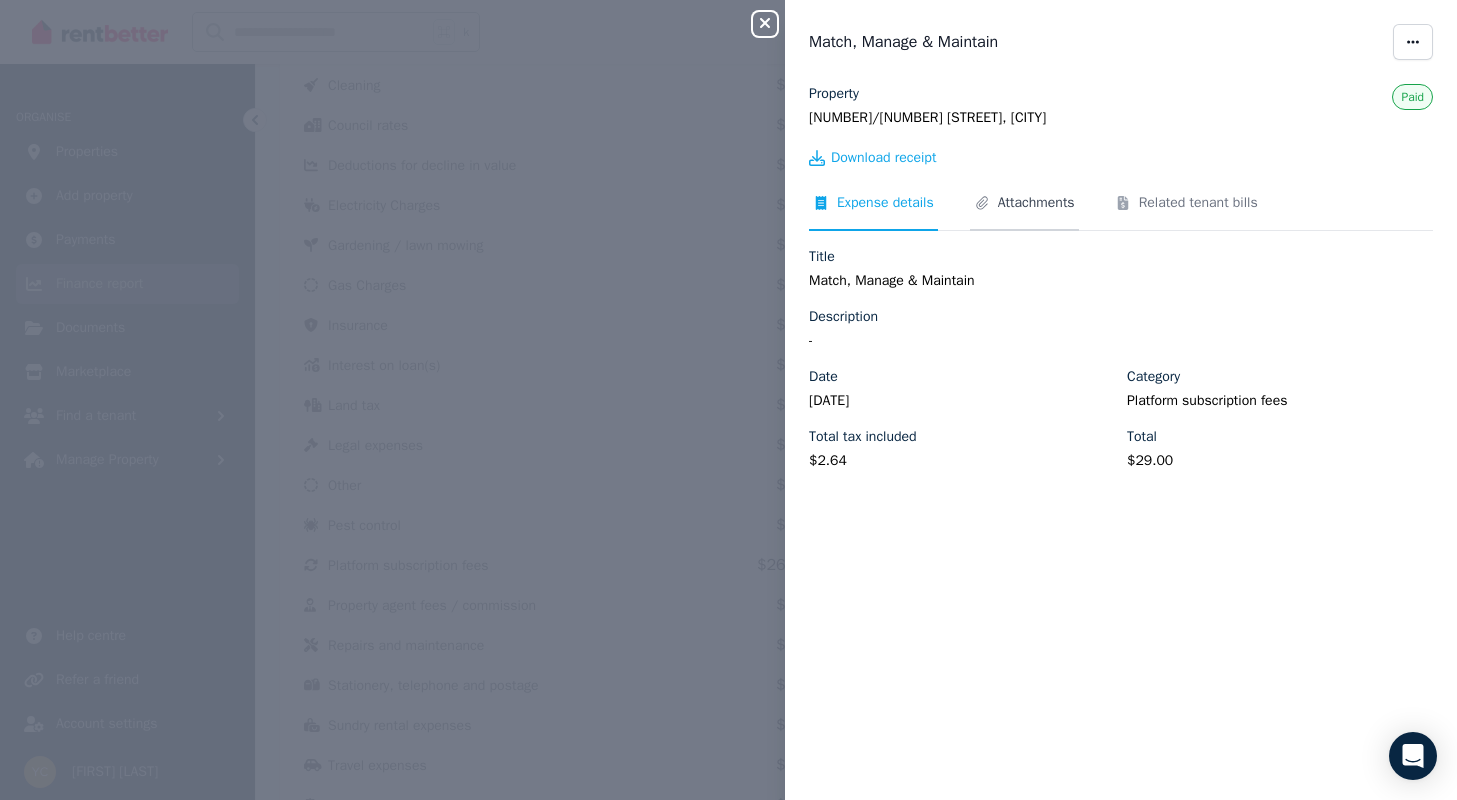 click on "Attachments" at bounding box center (1024, 212) 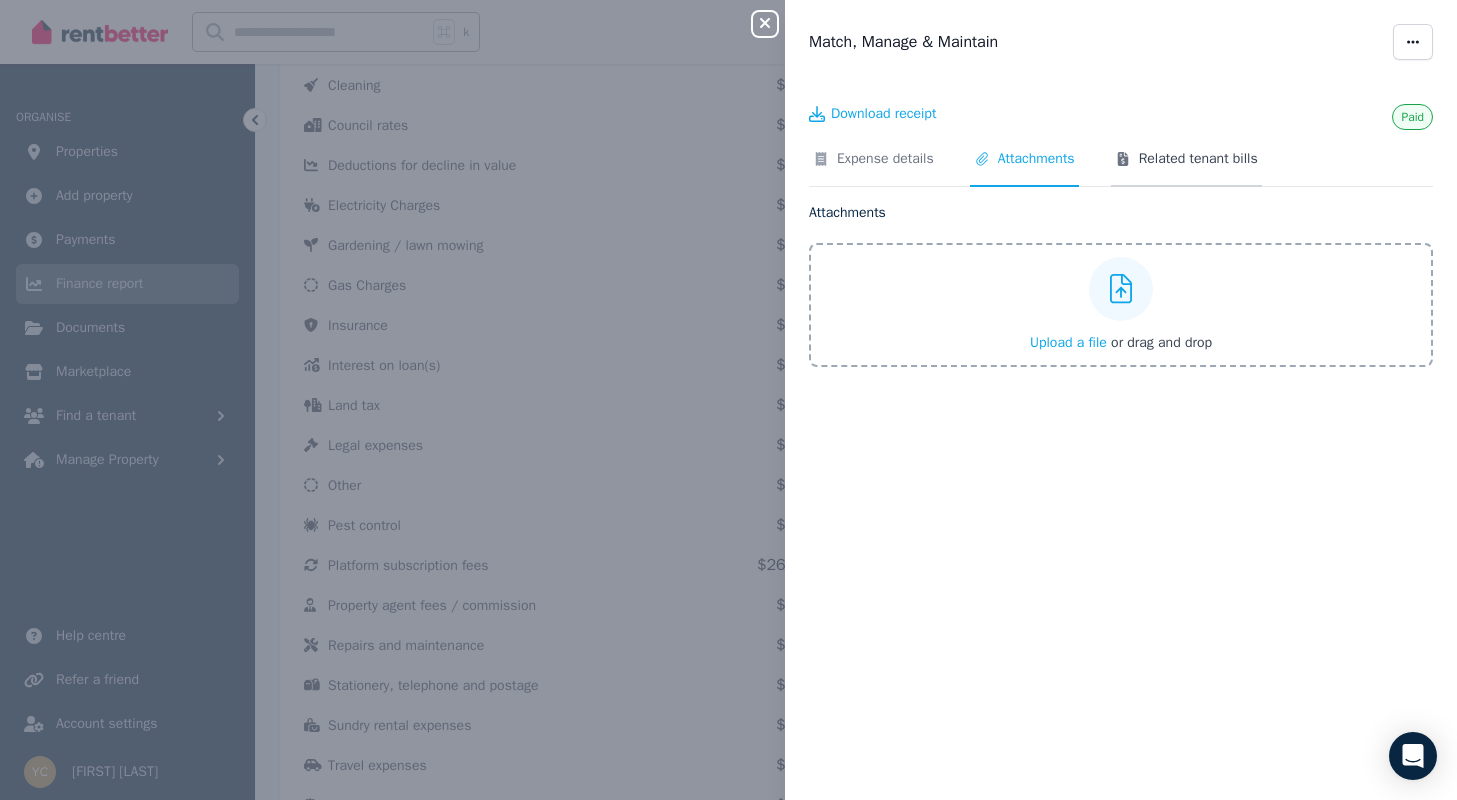 click on "Related tenant bills" at bounding box center [1186, 168] 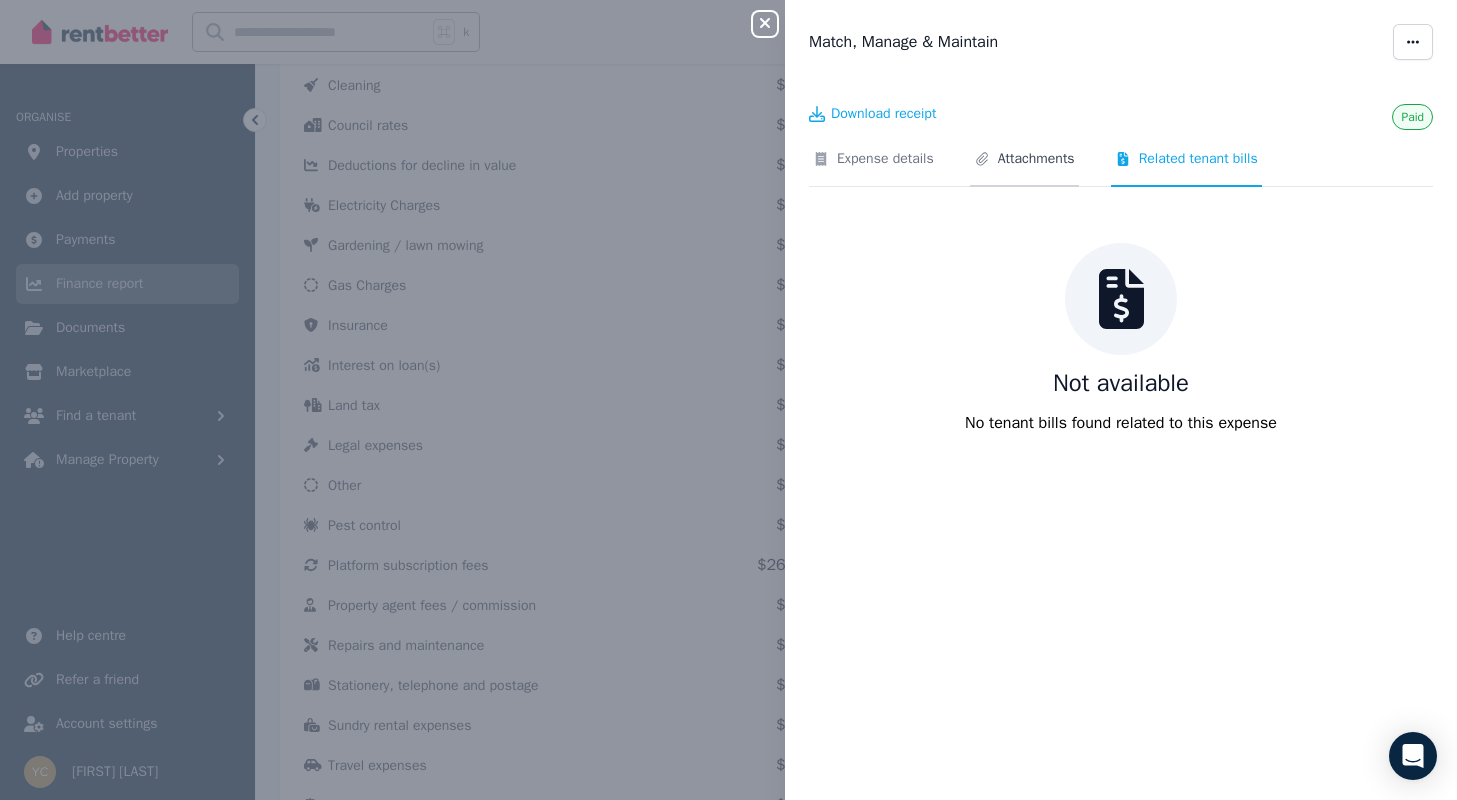 click on "Attachments" at bounding box center [1036, 159] 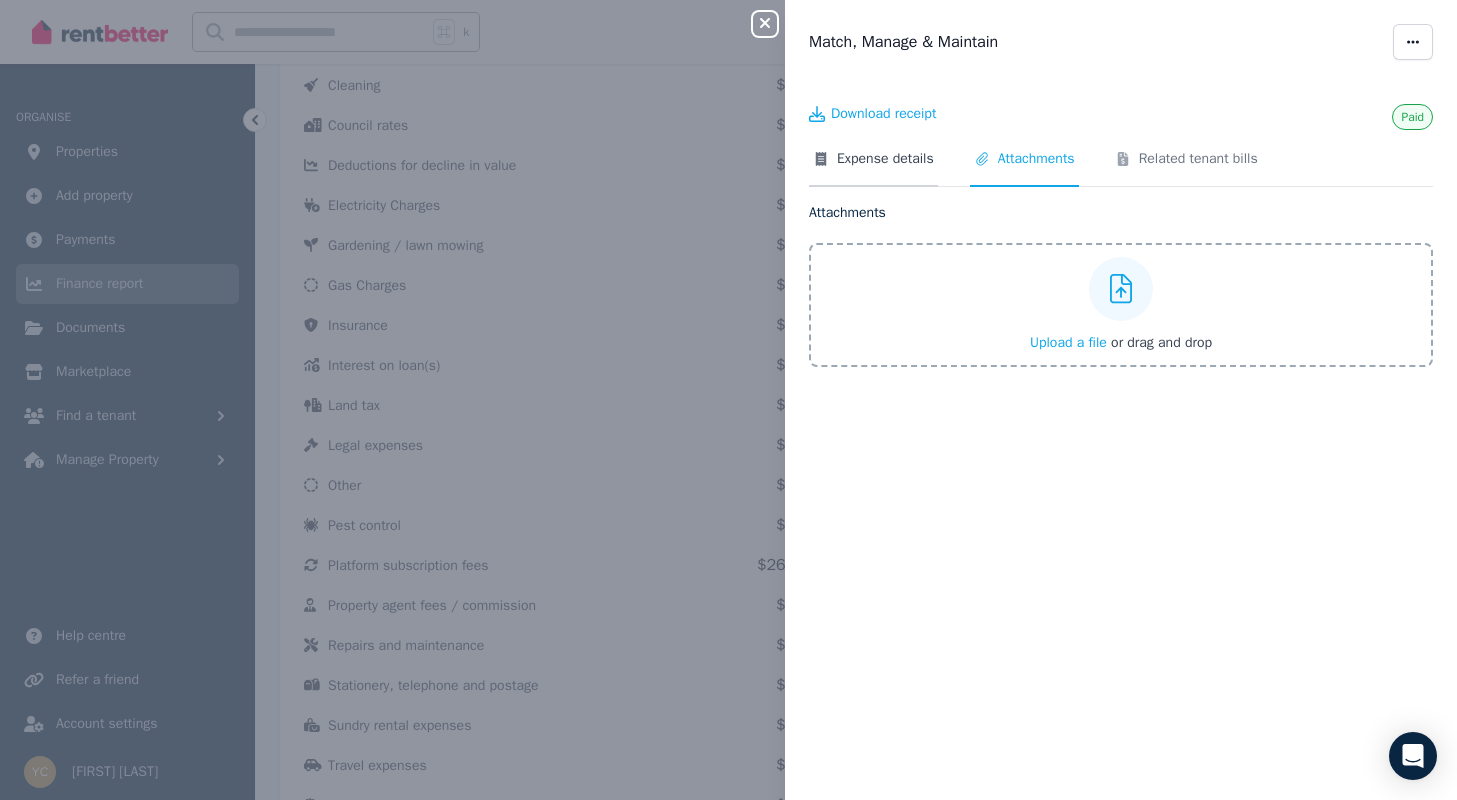 click on "Expense details" at bounding box center [873, 168] 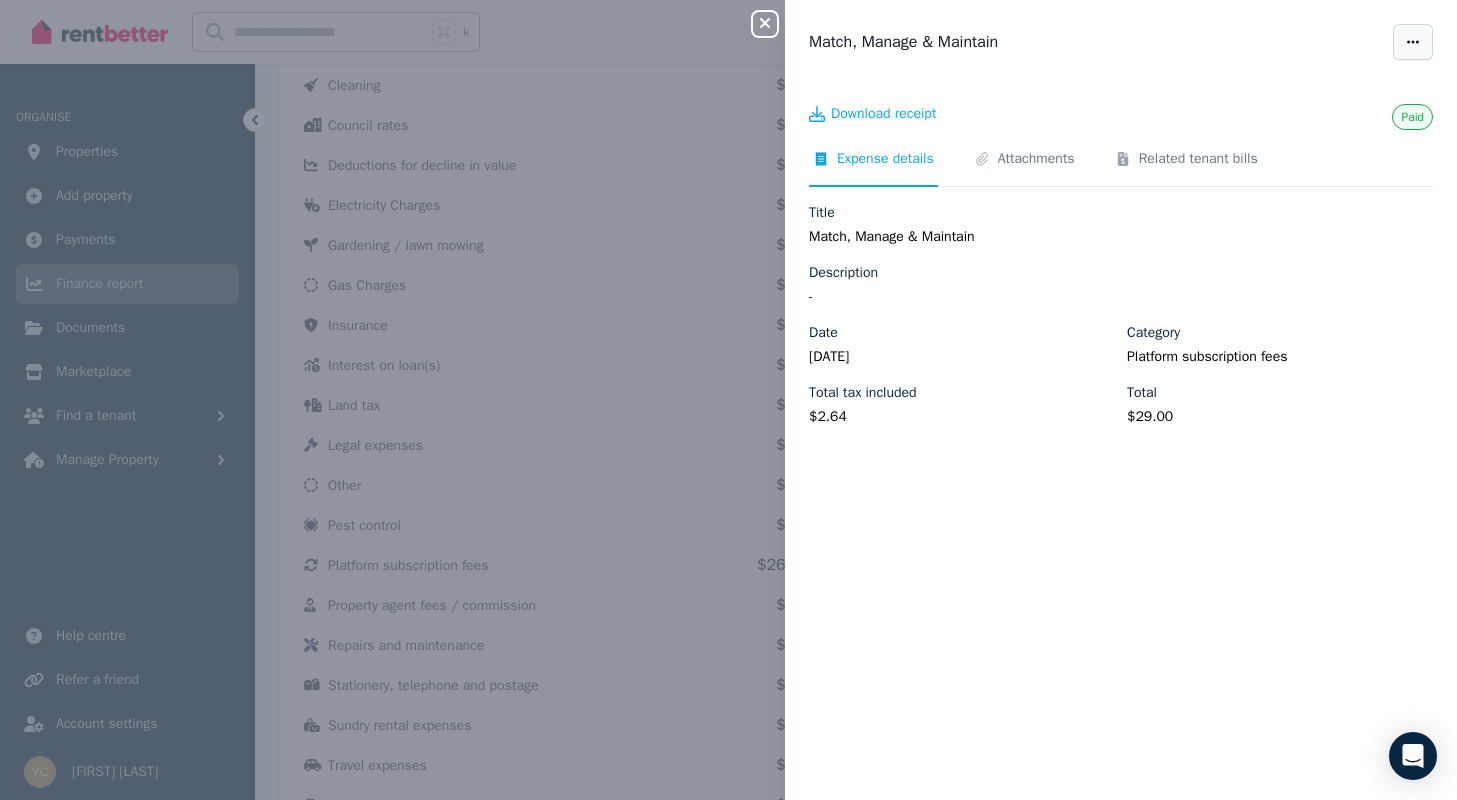 click 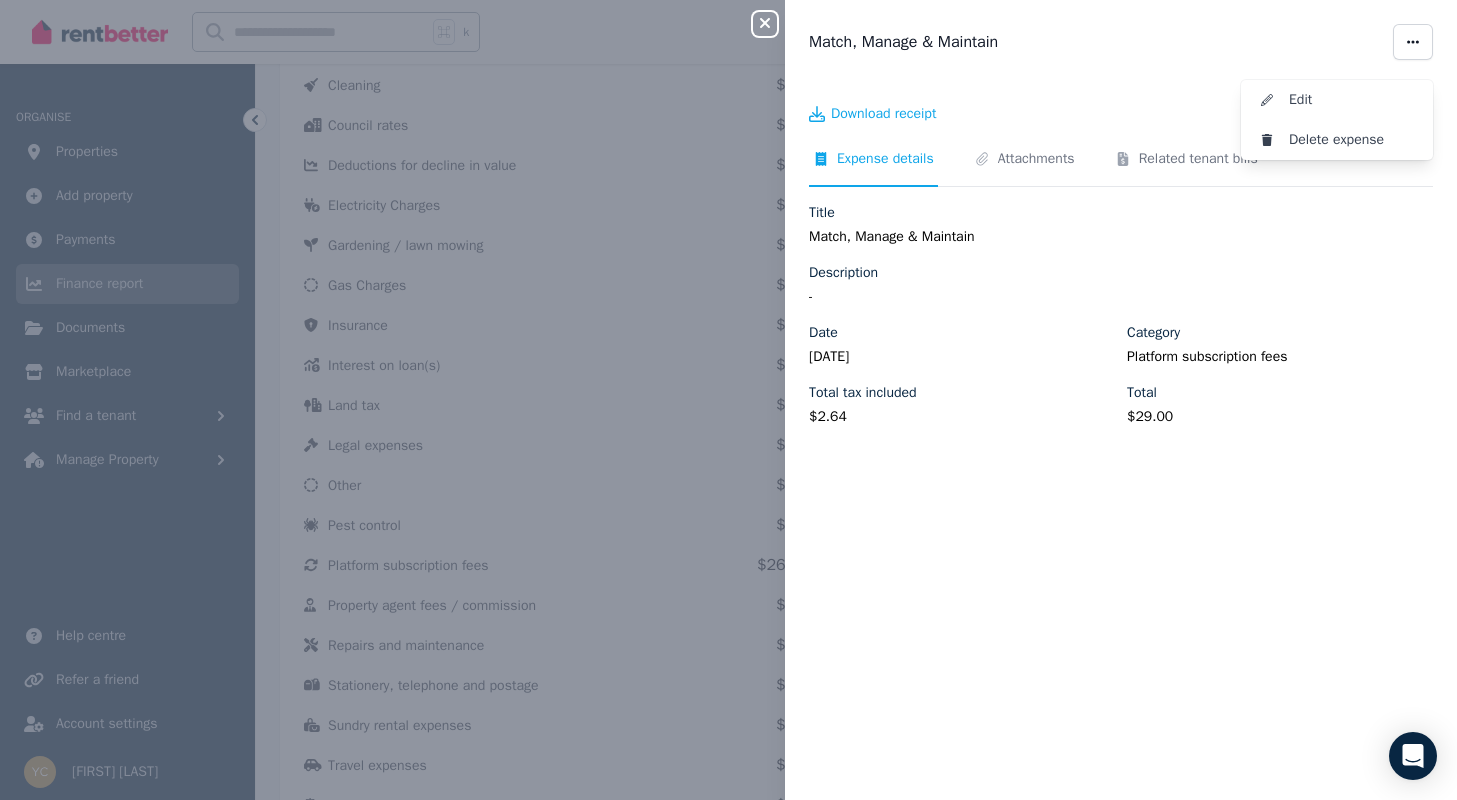click on "Match, Manage & Maintain Edit Delete expense" at bounding box center [1121, 42] 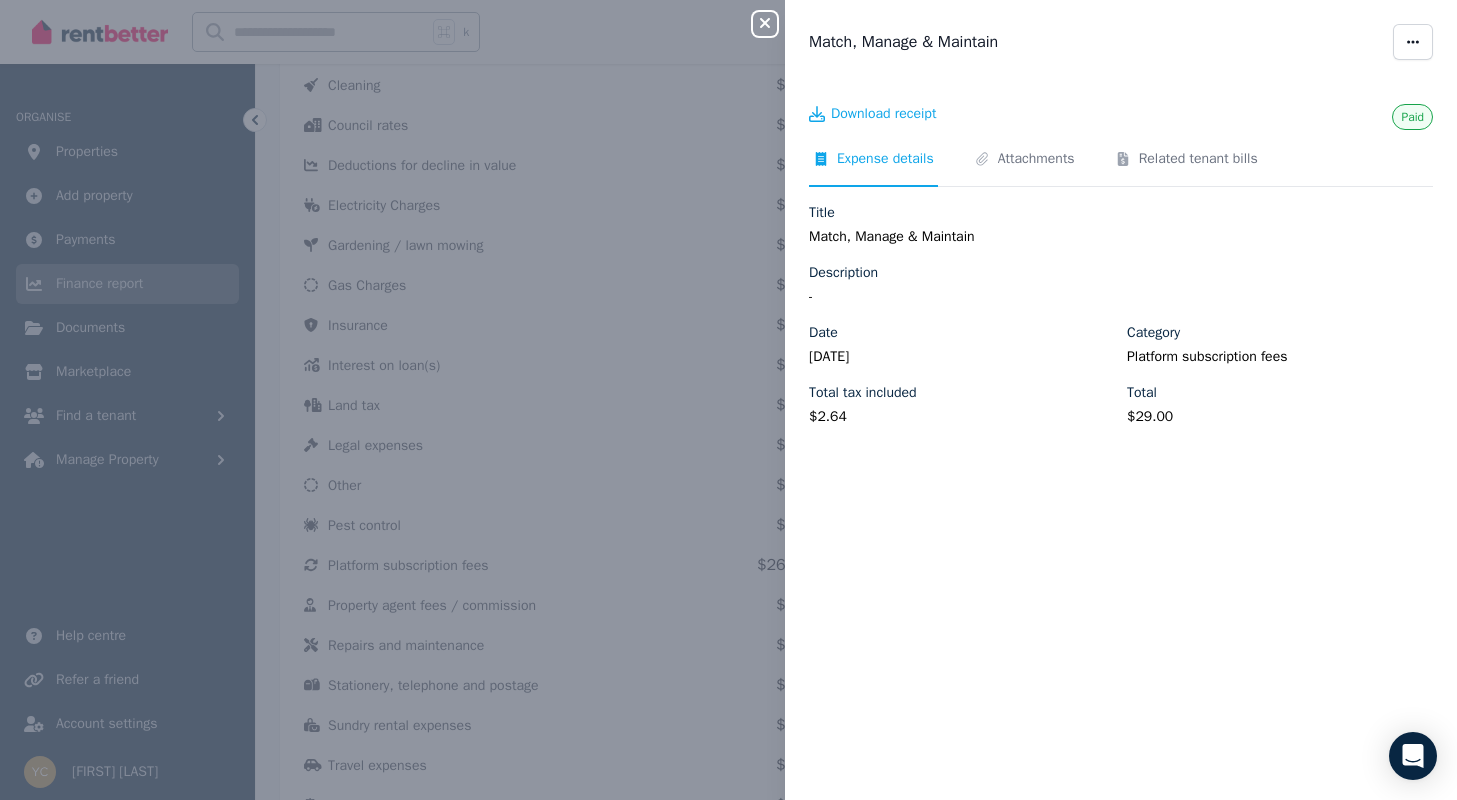 click 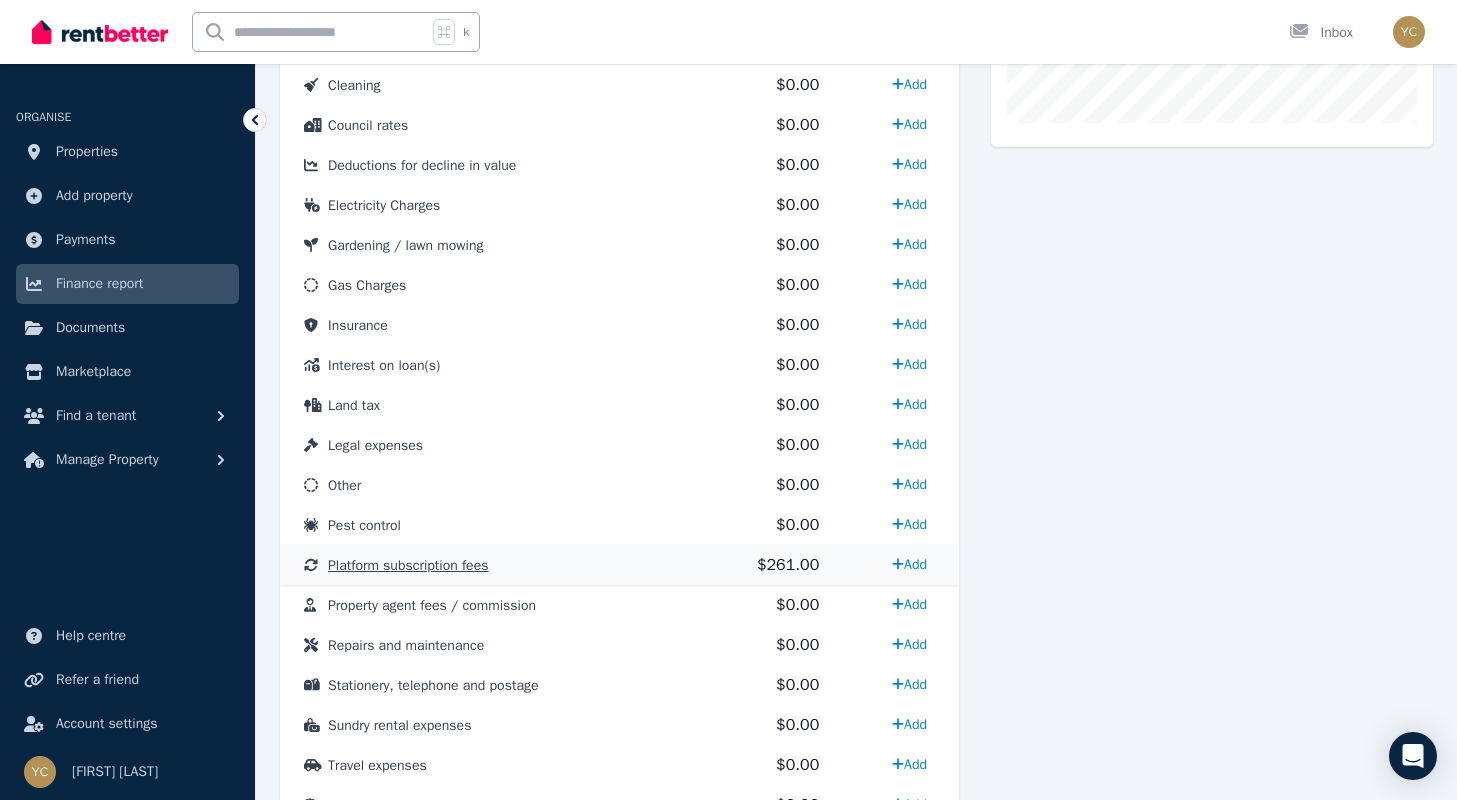 click on "Platform subscription fees" at bounding box center (408, 565) 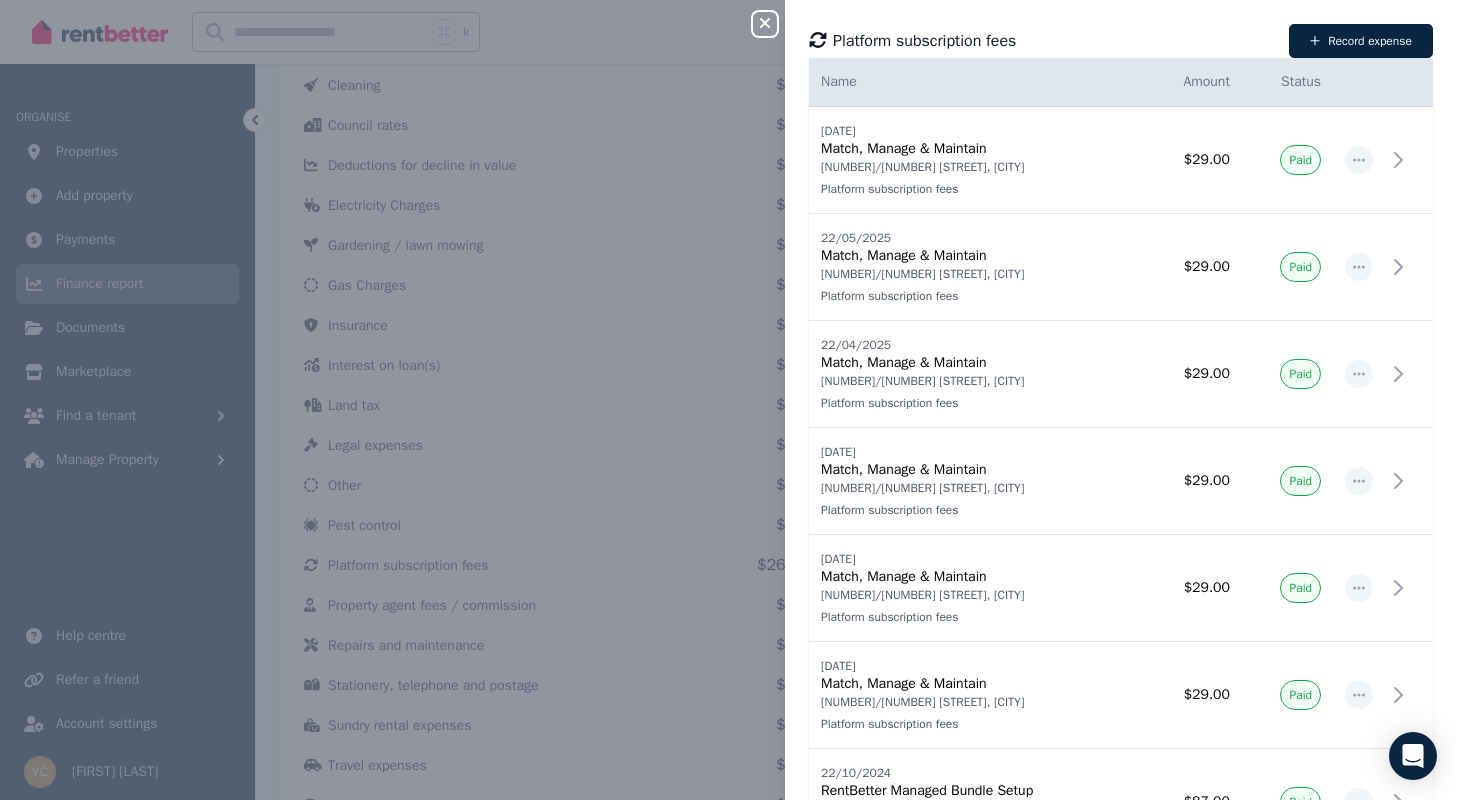 click on "Close panel Platform subscription fees Record expense Date Name Address Category Amount Status [DATE] [DATE] Match, Manage & Maintain [NUMBER]/[NUMBER] [STREET], [CITY] Platform subscription fees [NUMBER]/[NUMBER] [STREET], [CITY] Platform subscription fees $[PRICE] Paid [DATE] [DATE] Match, Manage & Maintain [NUMBER]/[NUMBER] [STREET], [CITY] Platform subscription fees [NUMBER]/[NUMBER] [STREET], [CITY] Platform subscription fees $[PRICE] Paid [DATE] [DATE] Match, Manage & Maintain [NUMBER]/[NUMBER] [STREET], [CITY] Platform subscription fees [NUMBER]/[NUMBER] [STREET], [CITY] Platform subscription fees $[PRICE] Paid [DATE] [DATE] Match, Manage & Maintain [NUMBER]/[NUMBER] [STREET], [CITY] Platform subscription fees [NUMBER]/[NUMBER] [STREET], [CITY] Platform subscription fees $[PRICE] Paid [DATE] [DATE] Match, Manage & Maintain [NUMBER]/[NUMBER] [STREET], [CITY] Platform subscription fees [NUMBER]/[NUMBER] [STREET], [CITY] Platform subscription fees $[PRICE] Paid [DATE] Match, Manage & Maintain [NUMBER]/[NUMBER] [STREET], [CITY] Platform subscription fees $[PRICE] Paid" at bounding box center (728, 400) 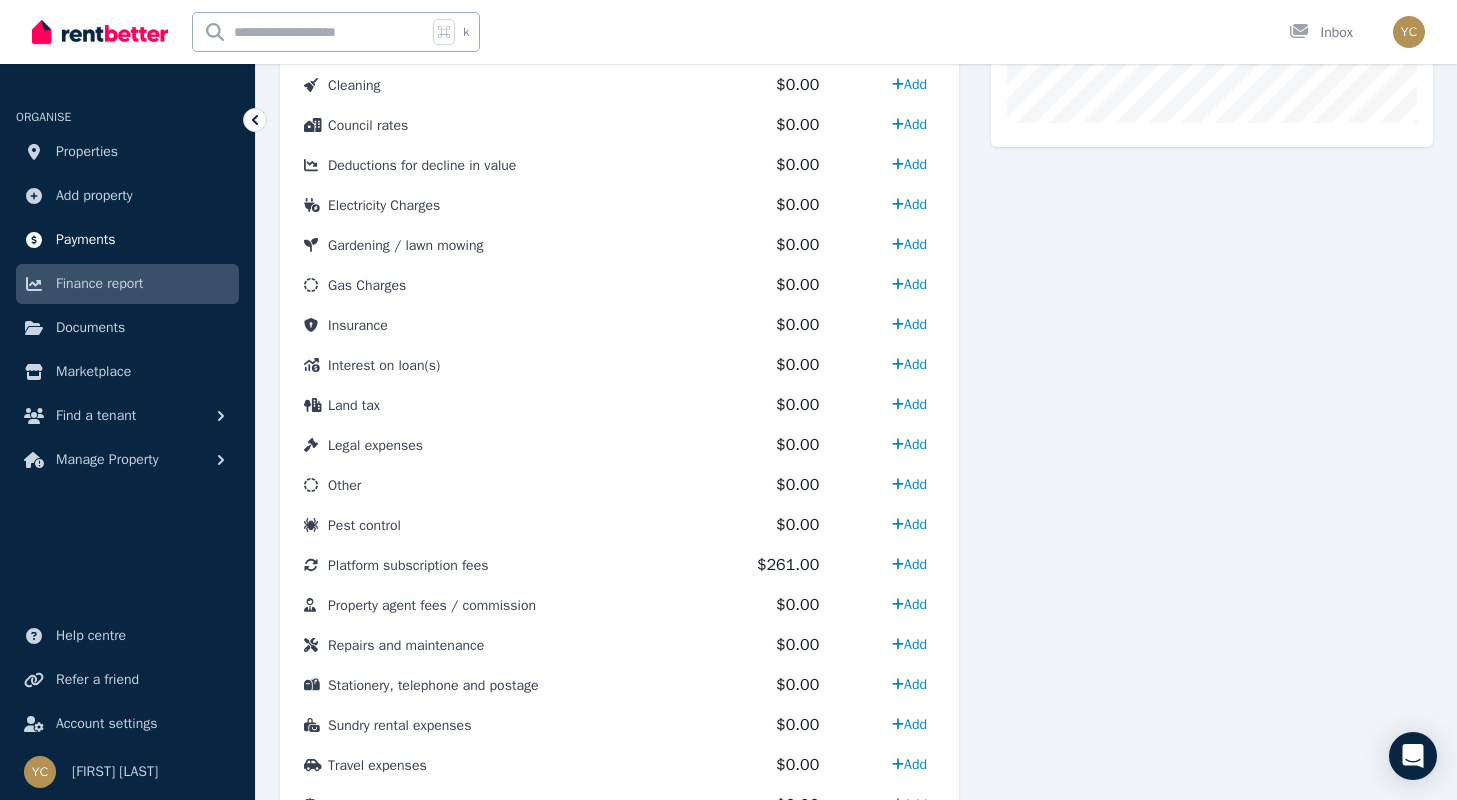 click on "Payments" at bounding box center [86, 240] 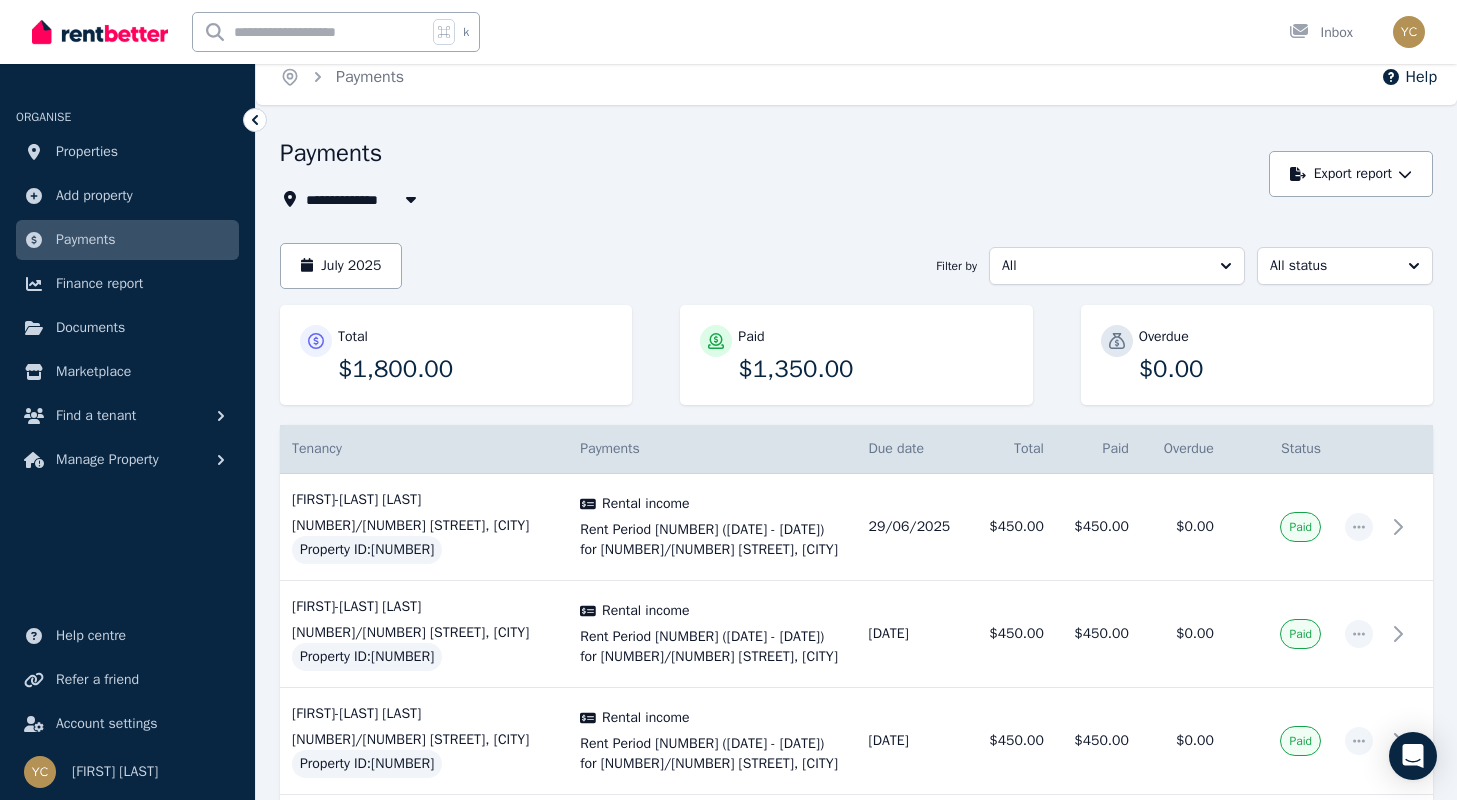 scroll, scrollTop: 0, scrollLeft: 0, axis: both 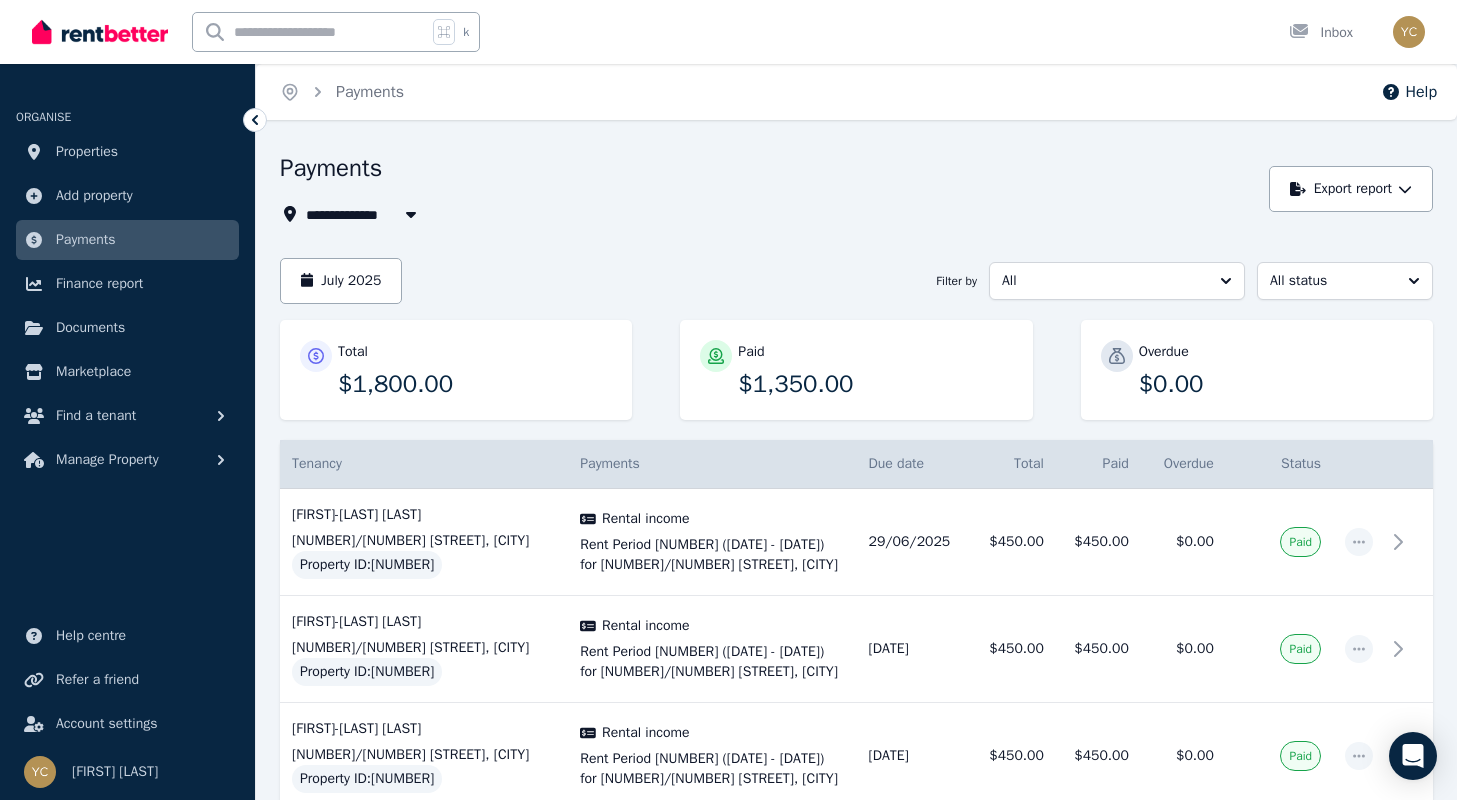 click on "All Properties" at bounding box center (364, 214) 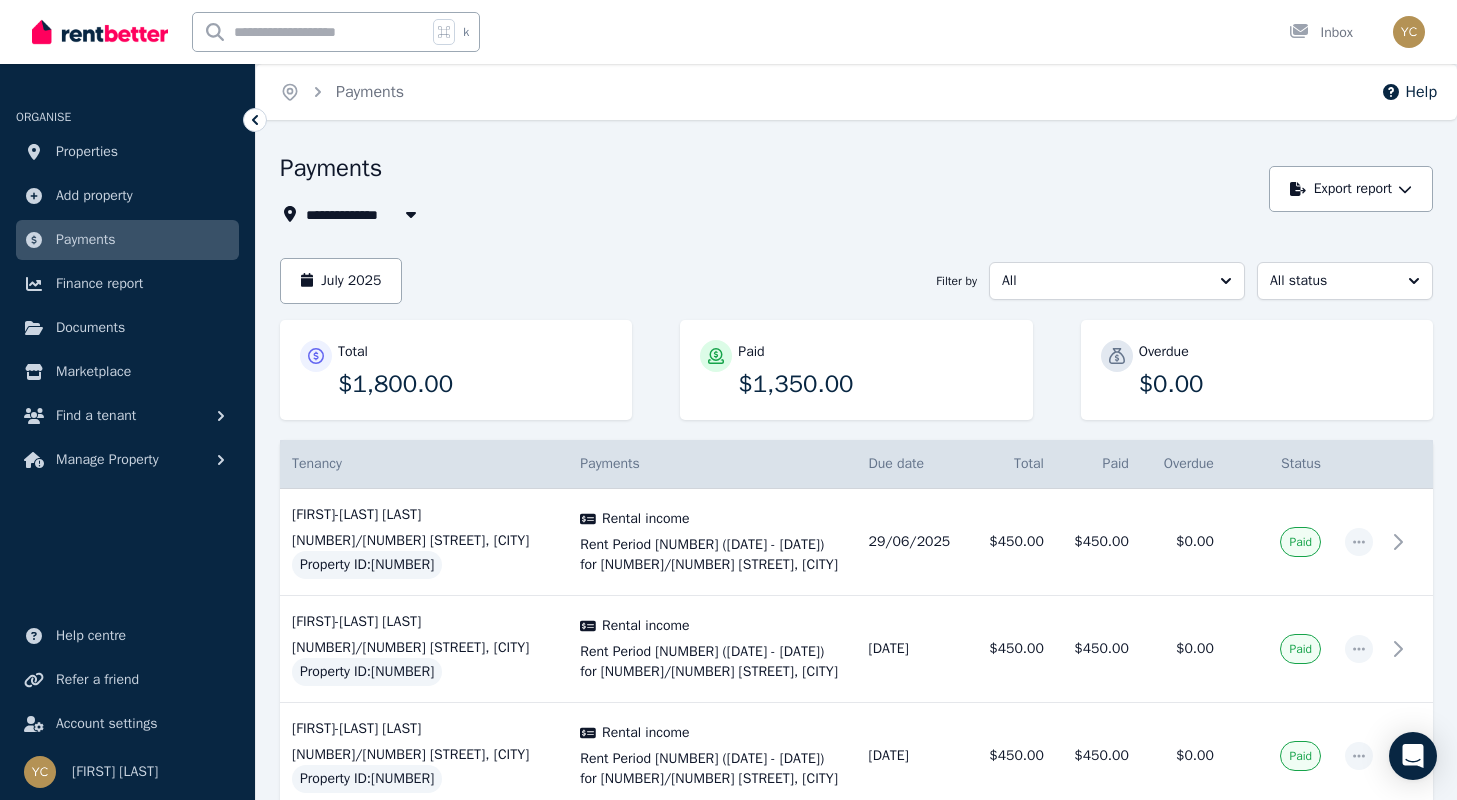 click on "Payments" at bounding box center [769, 171] 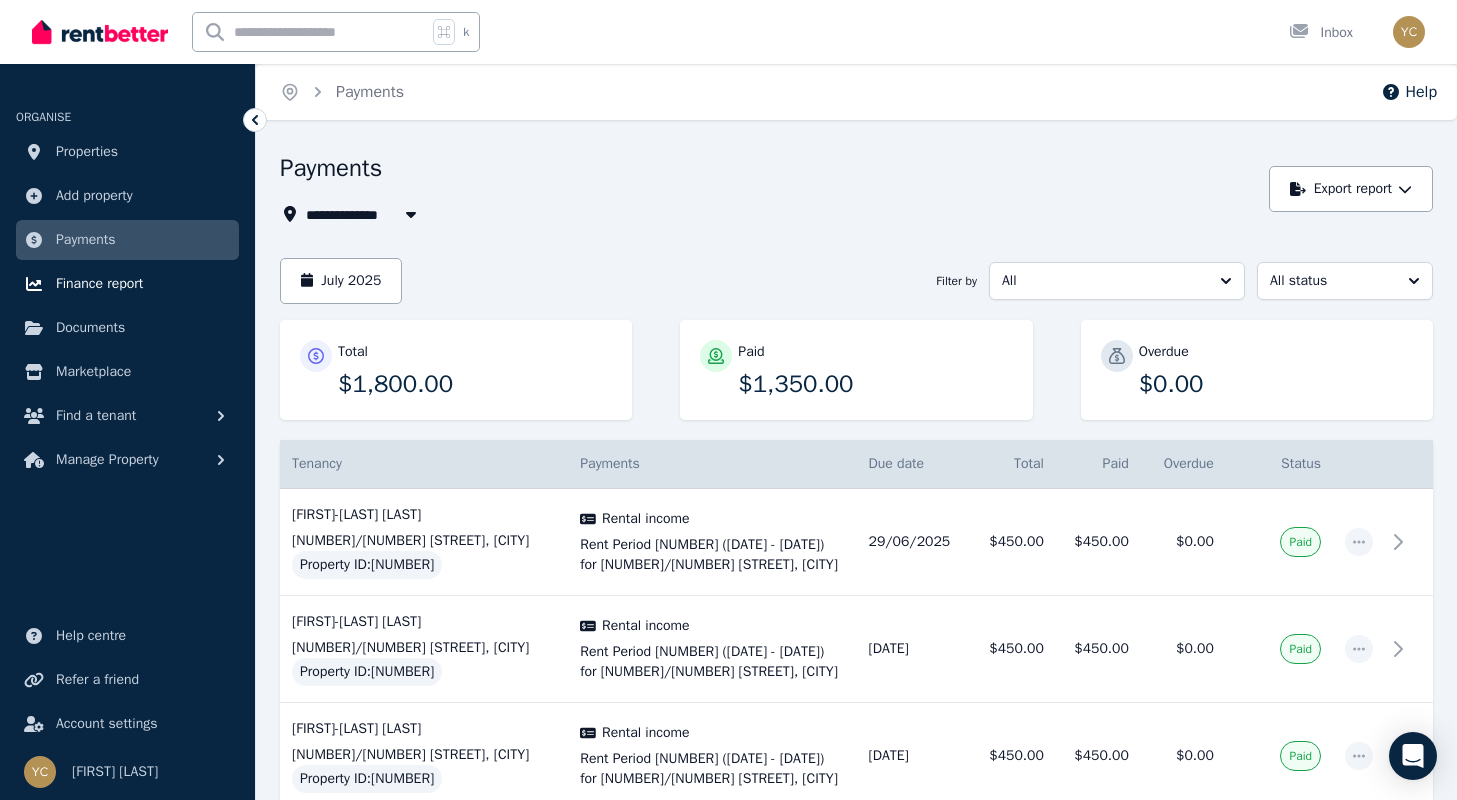 click on "Finance report" at bounding box center (99, 284) 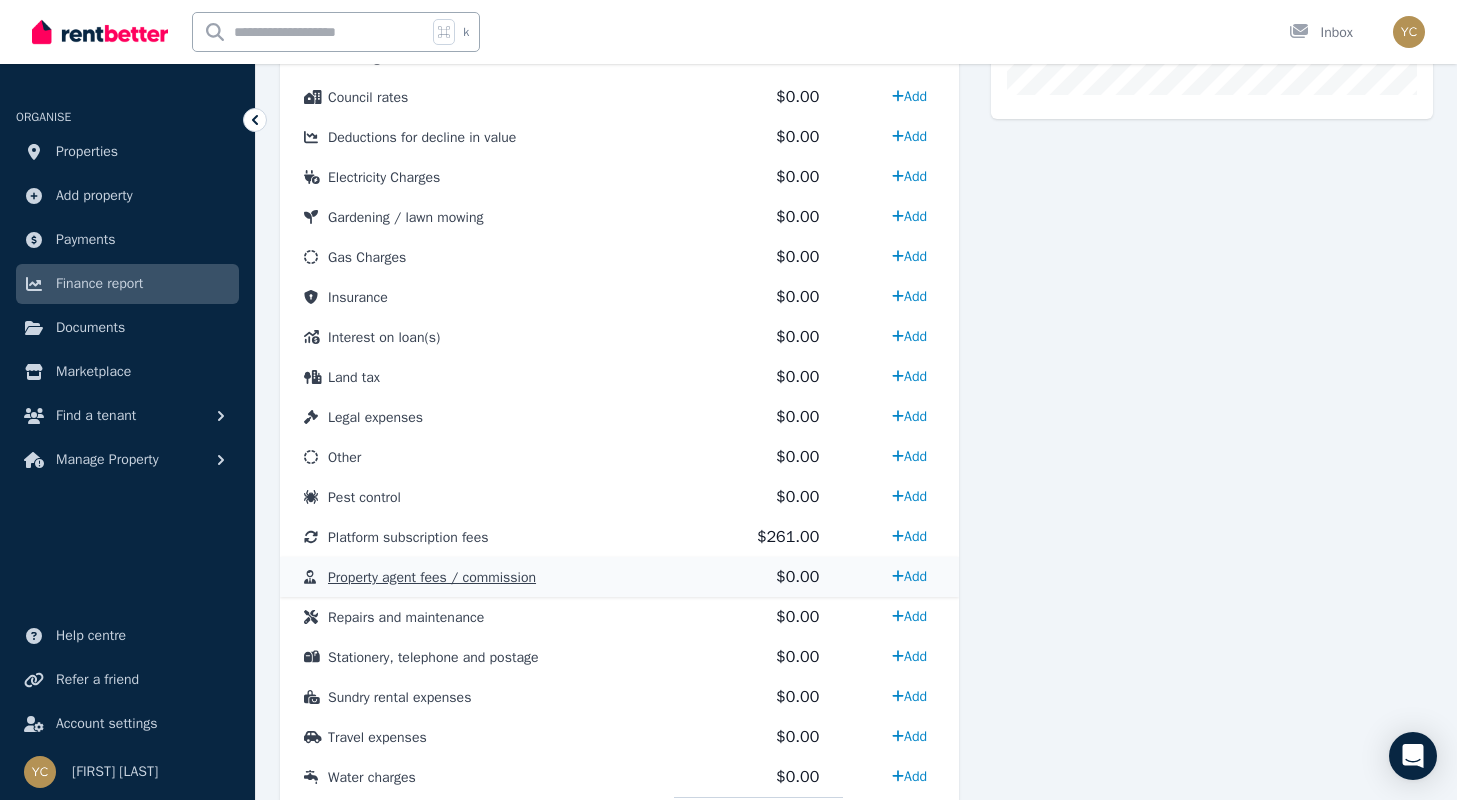 scroll, scrollTop: 851, scrollLeft: 0, axis: vertical 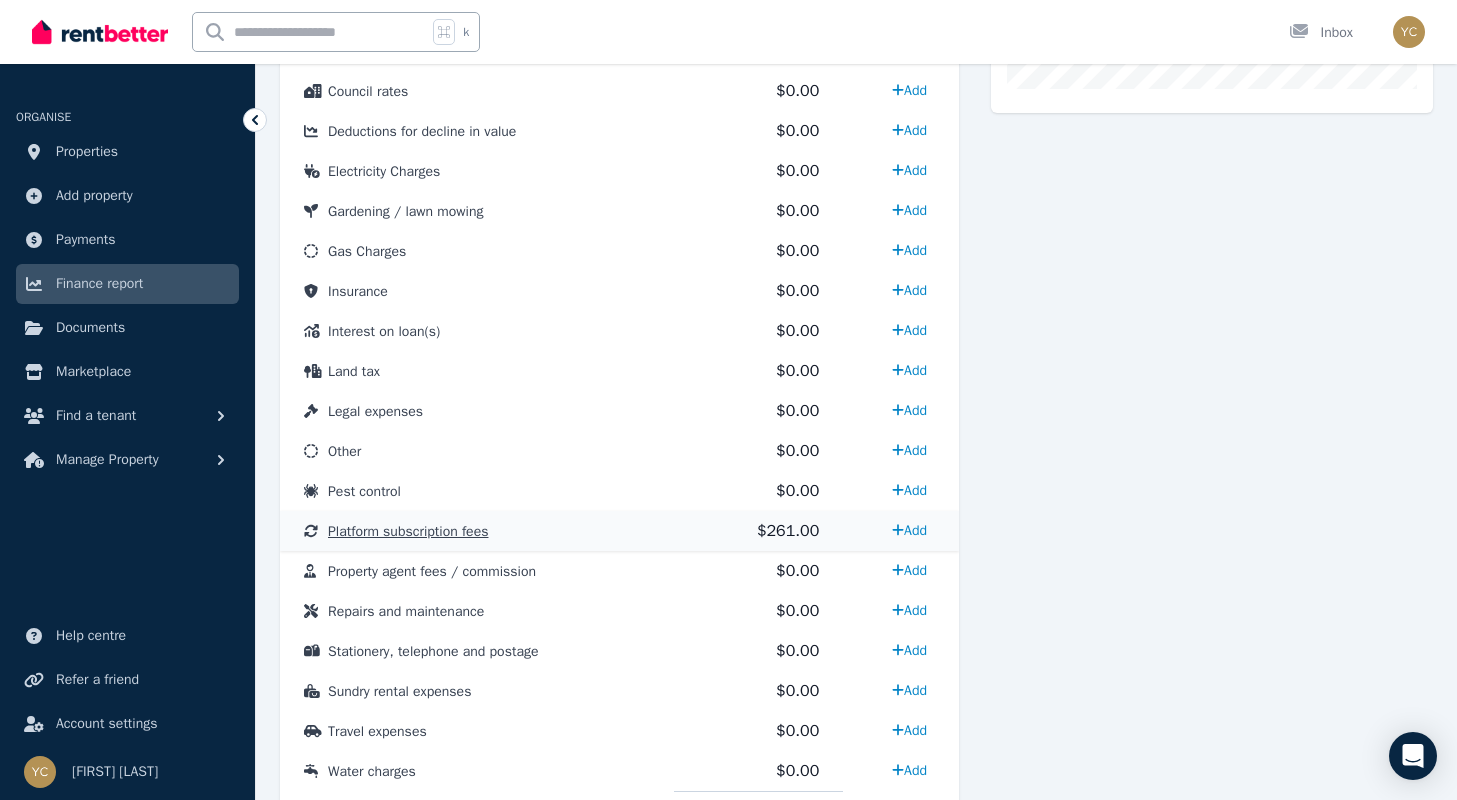 click on "Platform subscription fees" at bounding box center [408, 531] 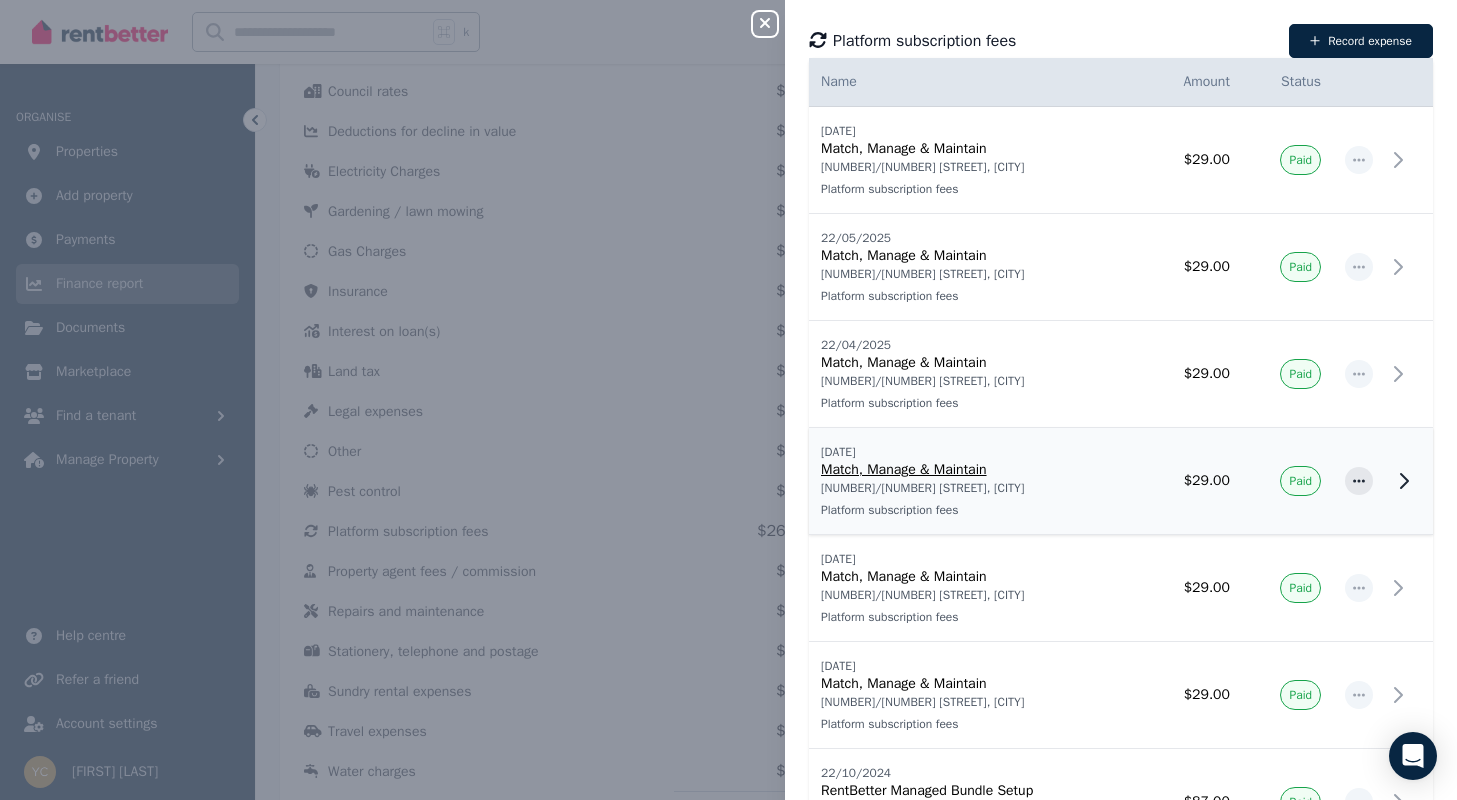 scroll, scrollTop: 115, scrollLeft: 0, axis: vertical 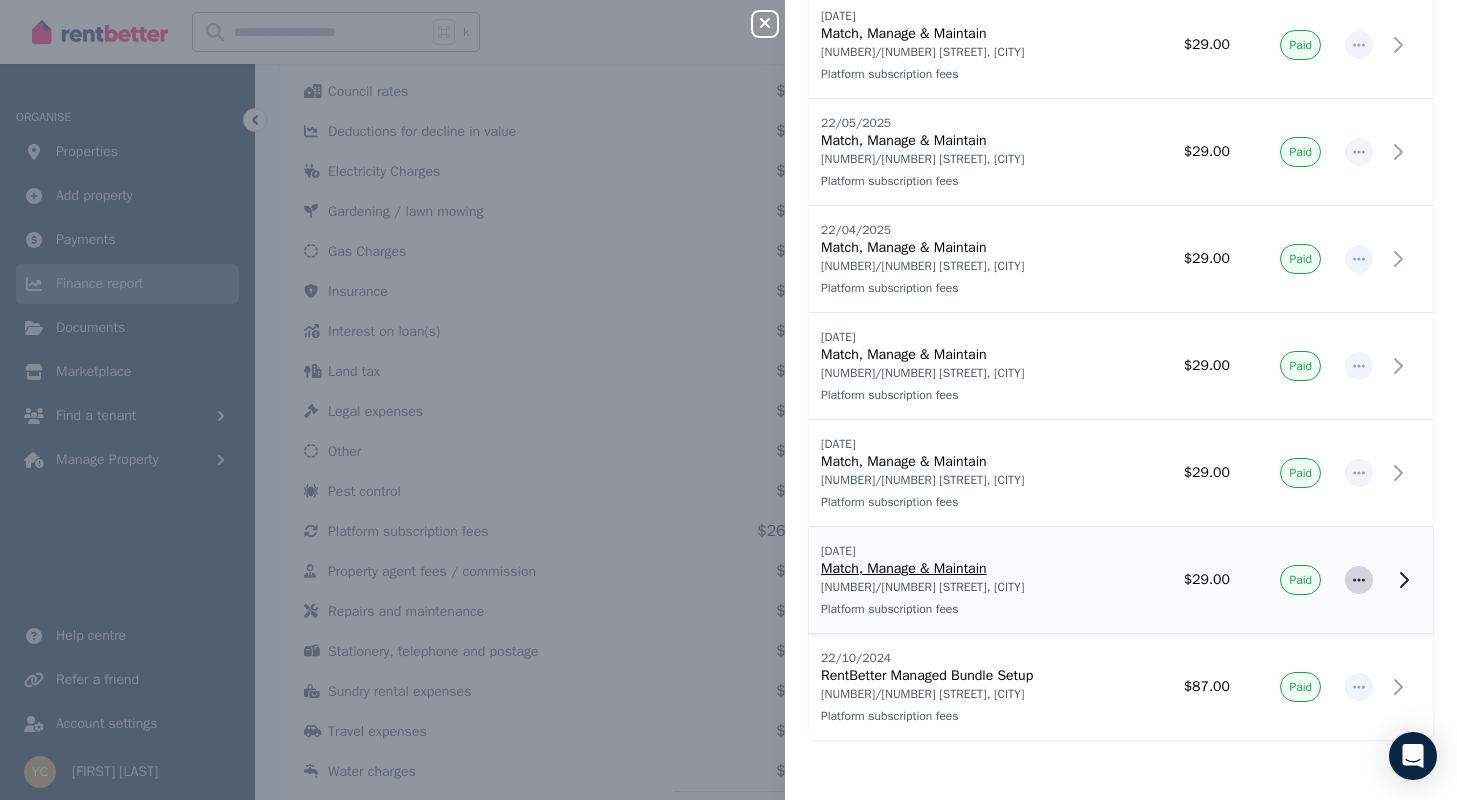 click 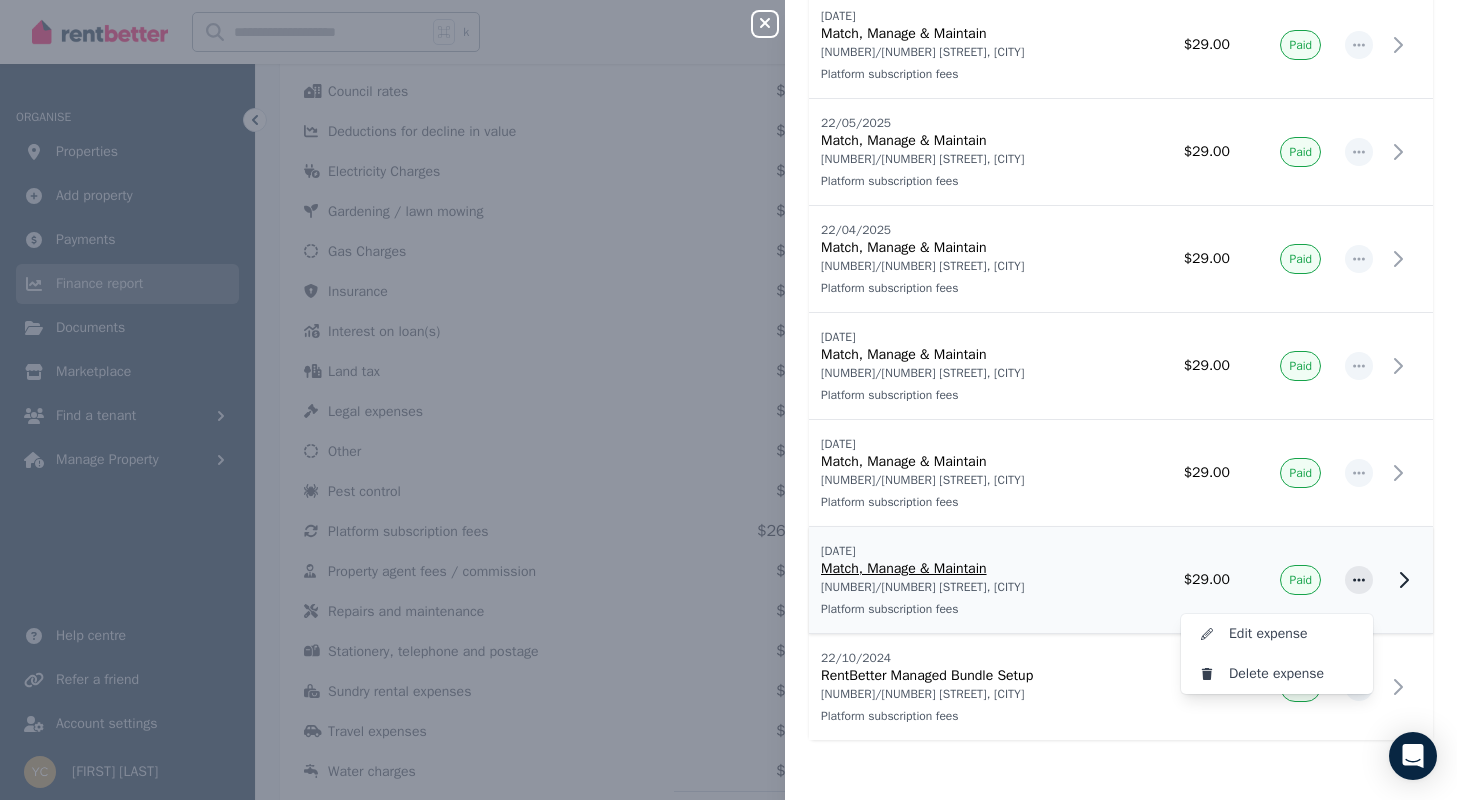 click on "[NUMBER]/[NUMBER] [STREET], [CITY]" at bounding box center (975, 587) 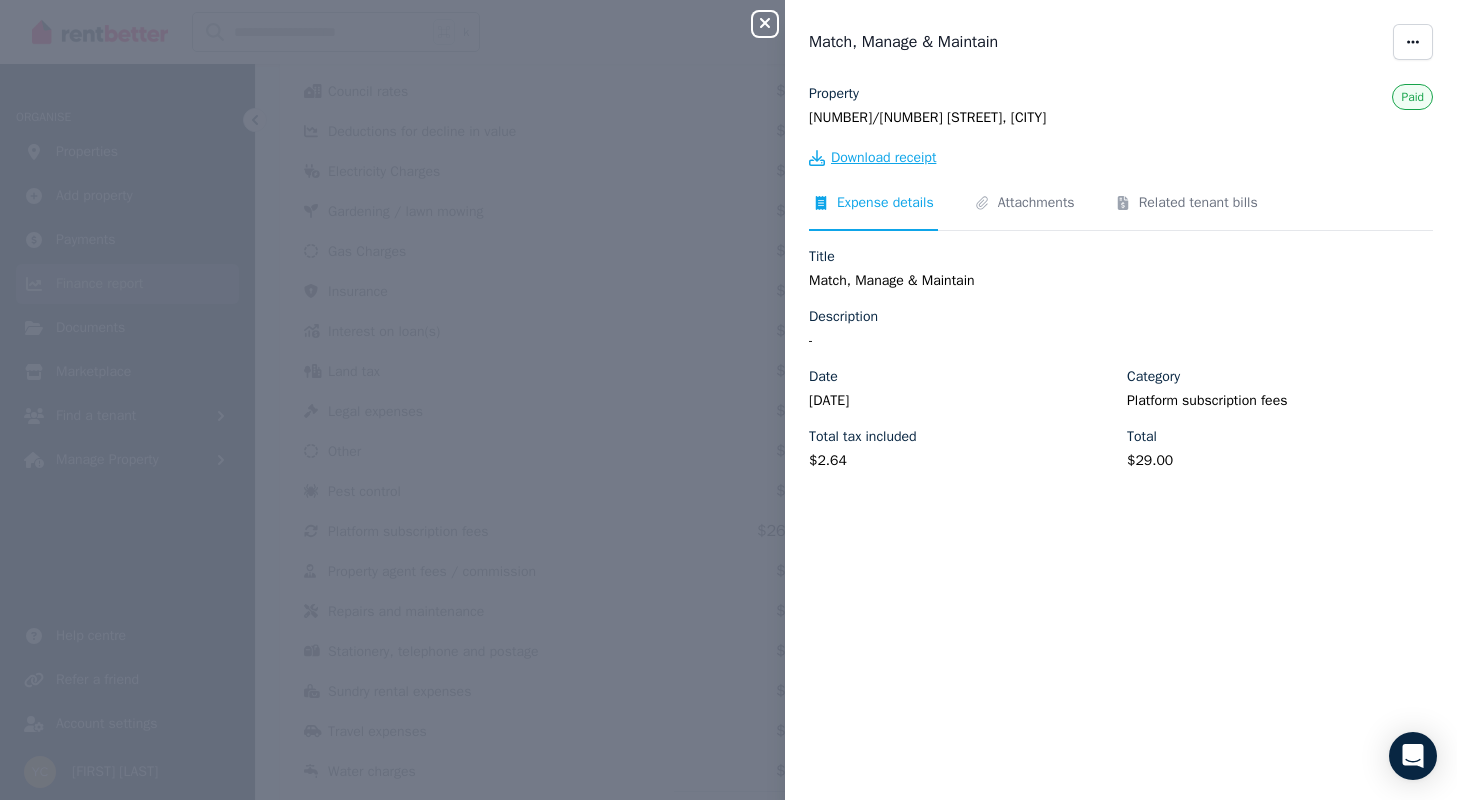 click on "Download receipt" at bounding box center [883, 158] 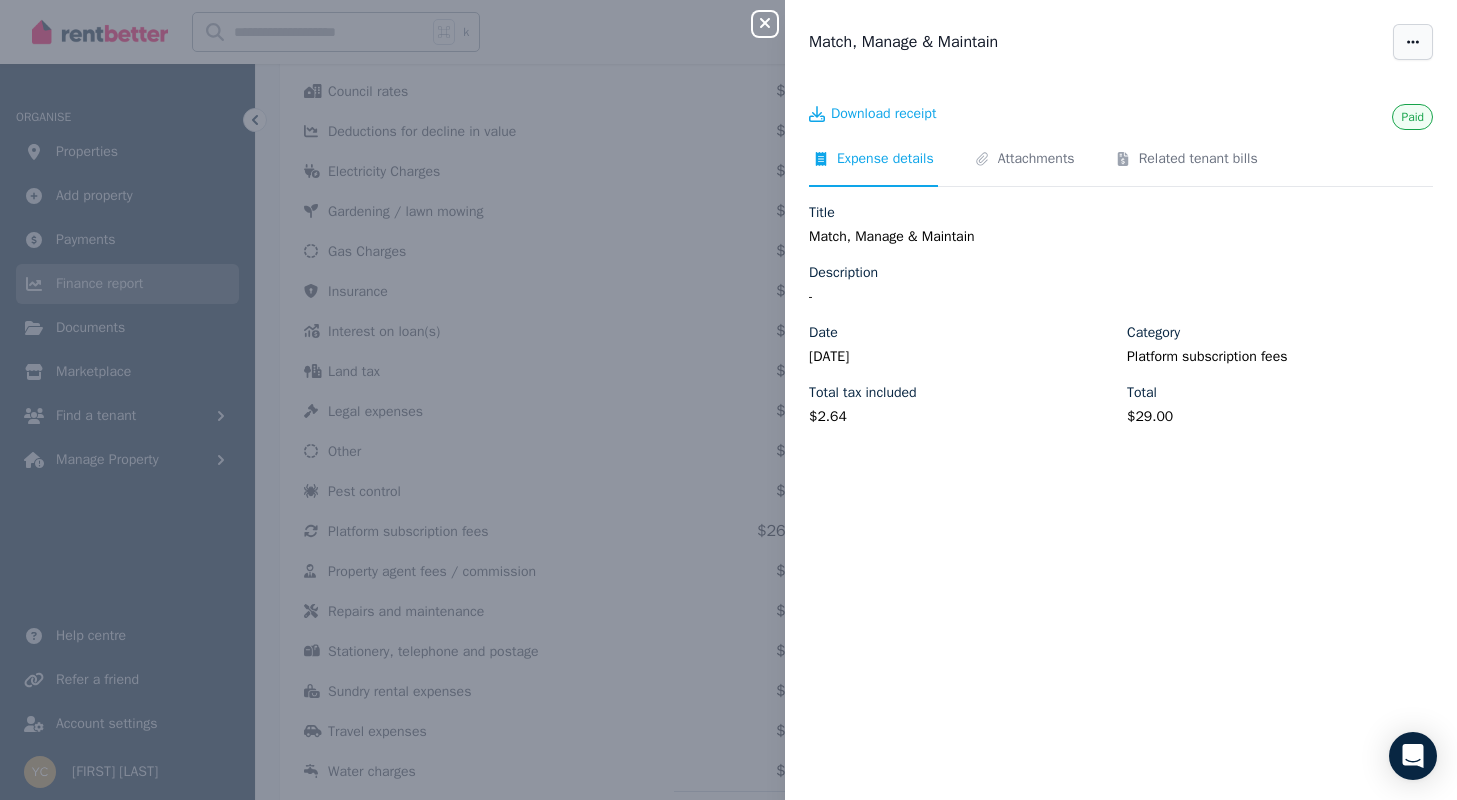 click 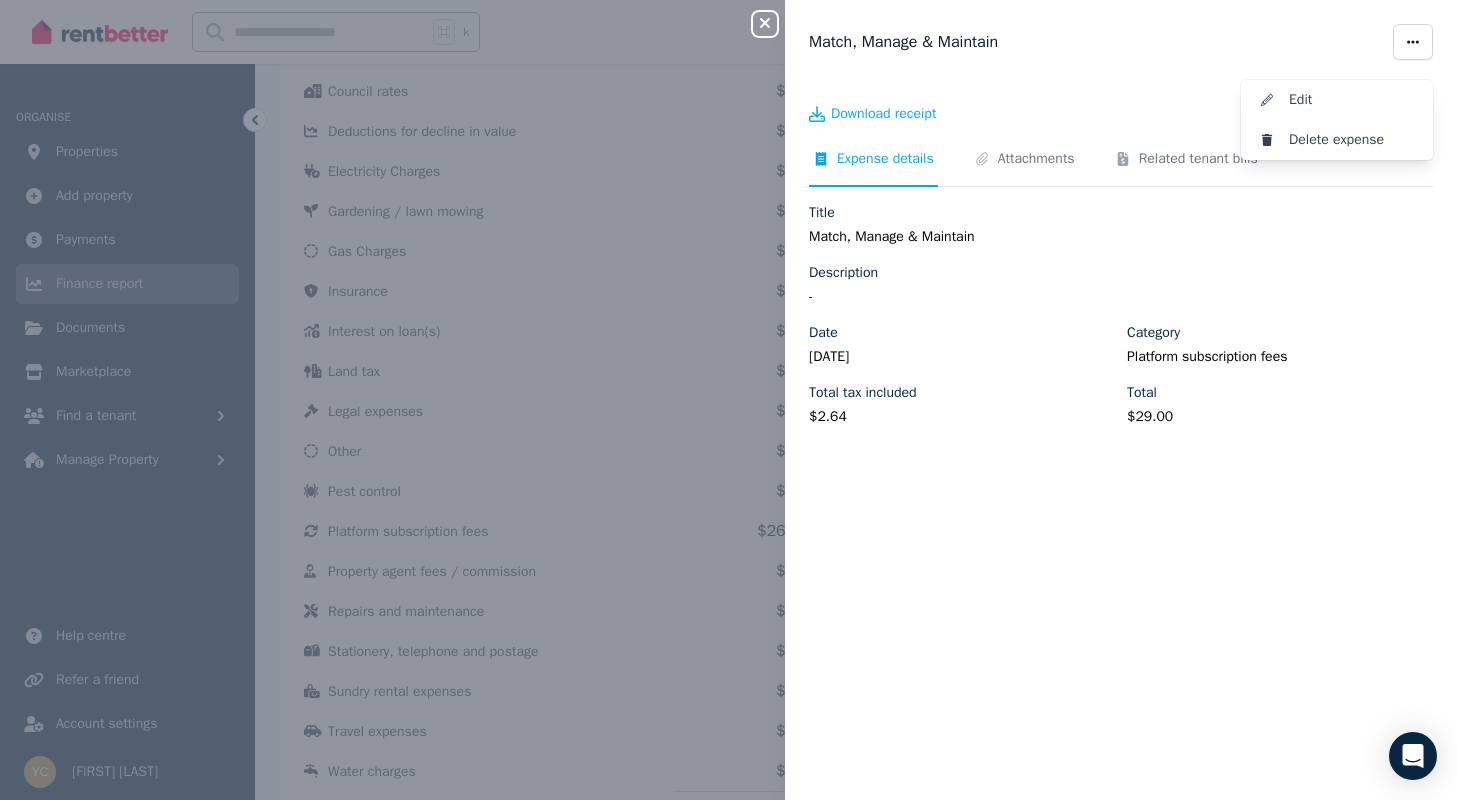 click on "Match, Manage & Maintain" at bounding box center [1095, 42] 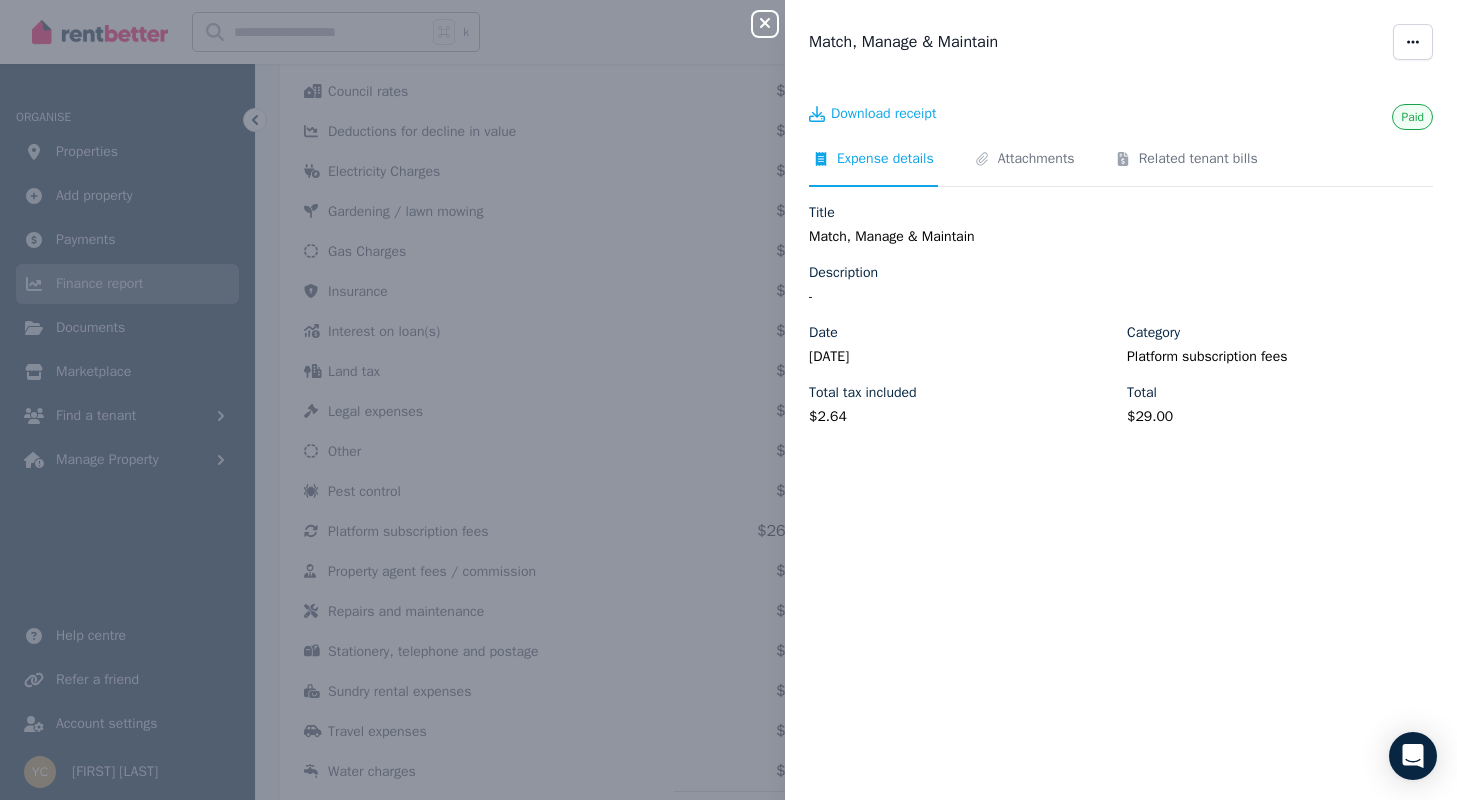 click 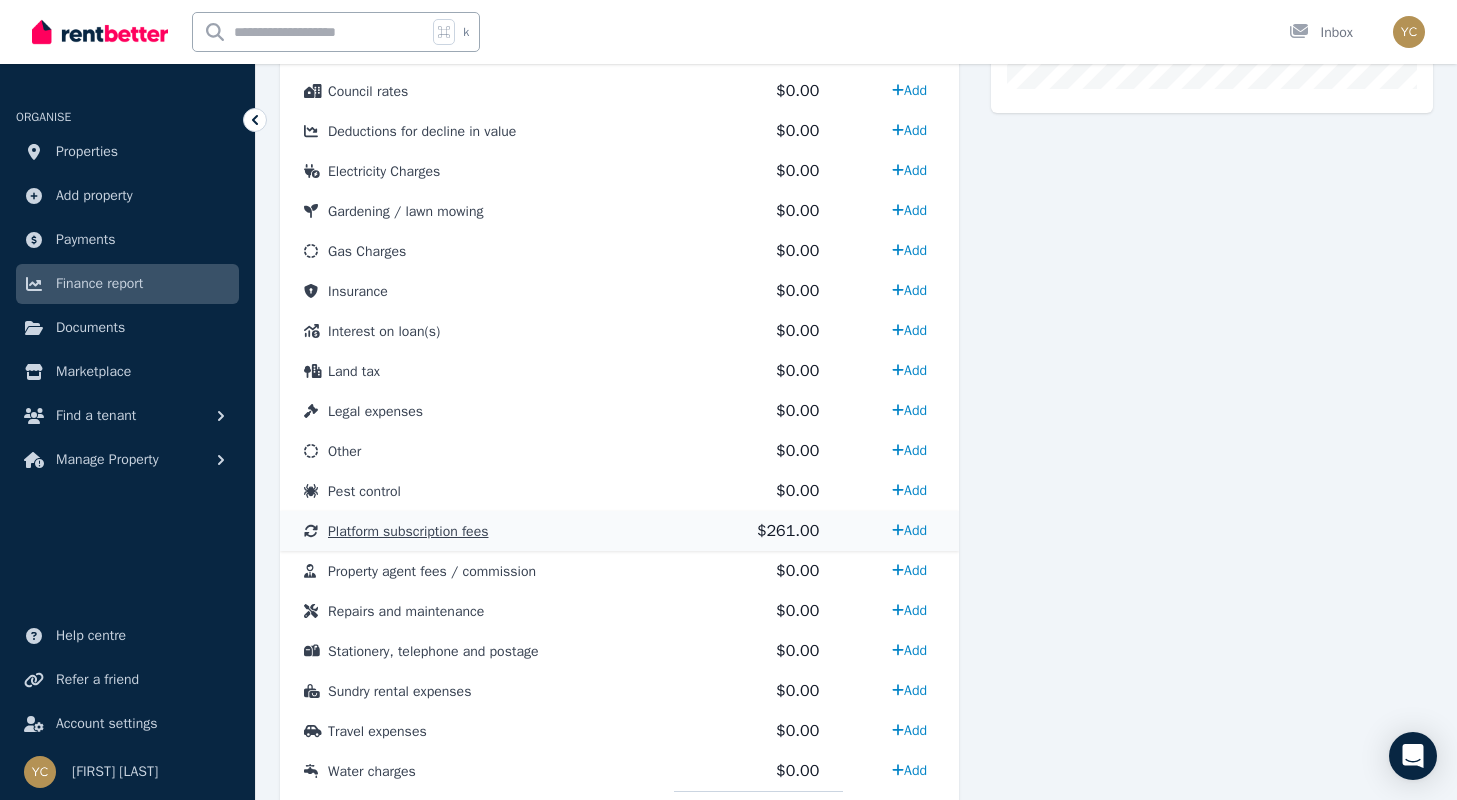 click on "Platform subscription fees" at bounding box center (408, 531) 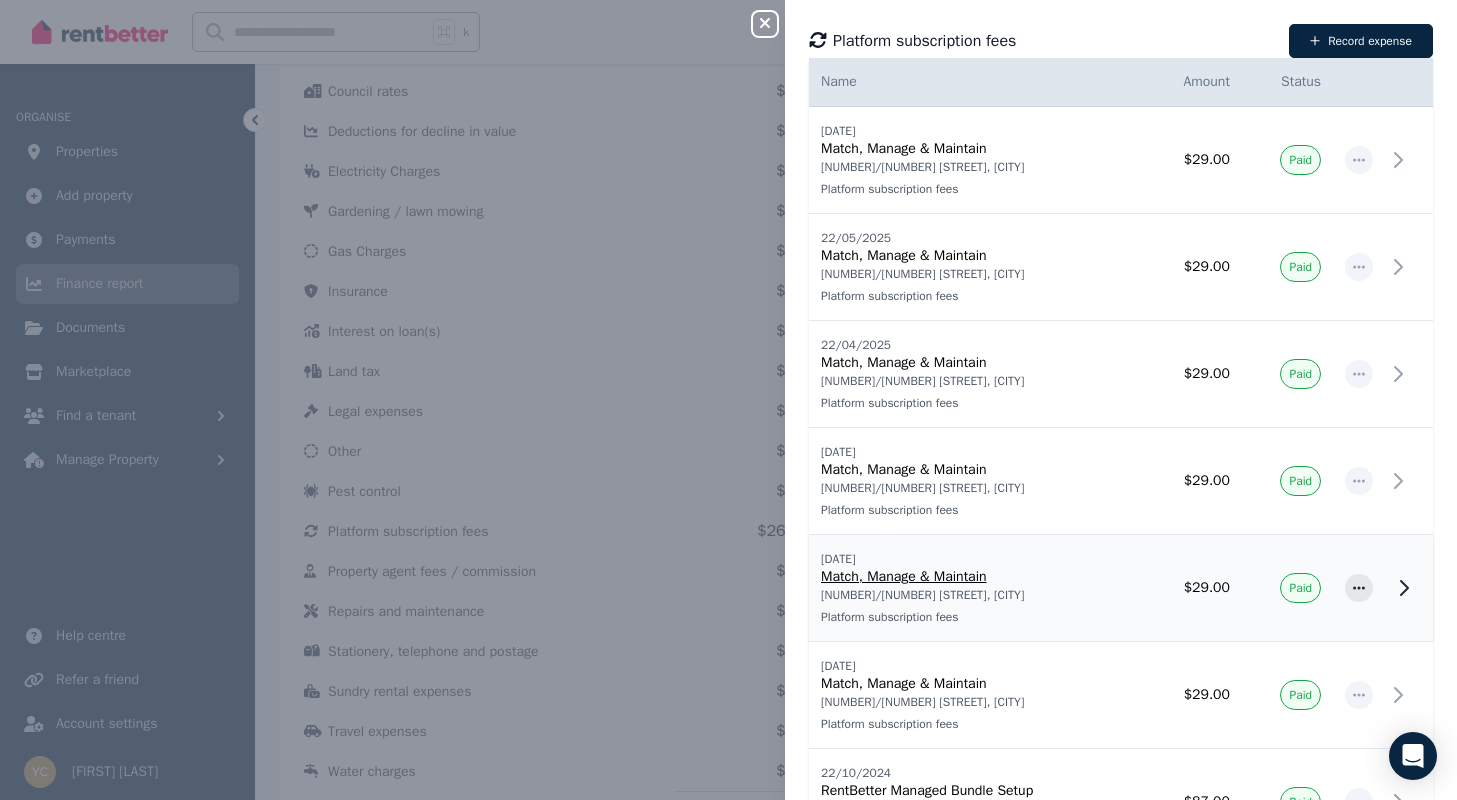 scroll, scrollTop: 115, scrollLeft: 0, axis: vertical 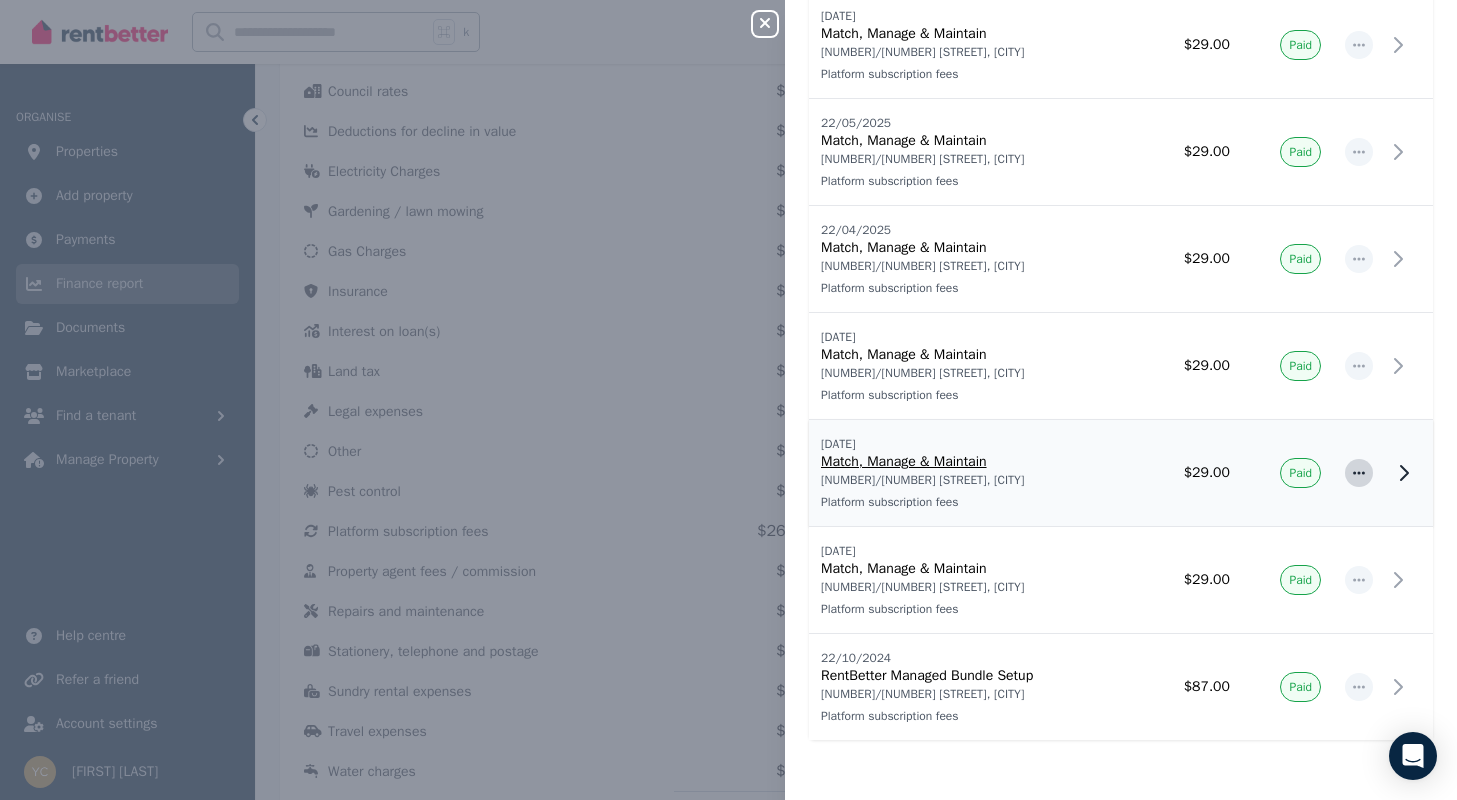 click 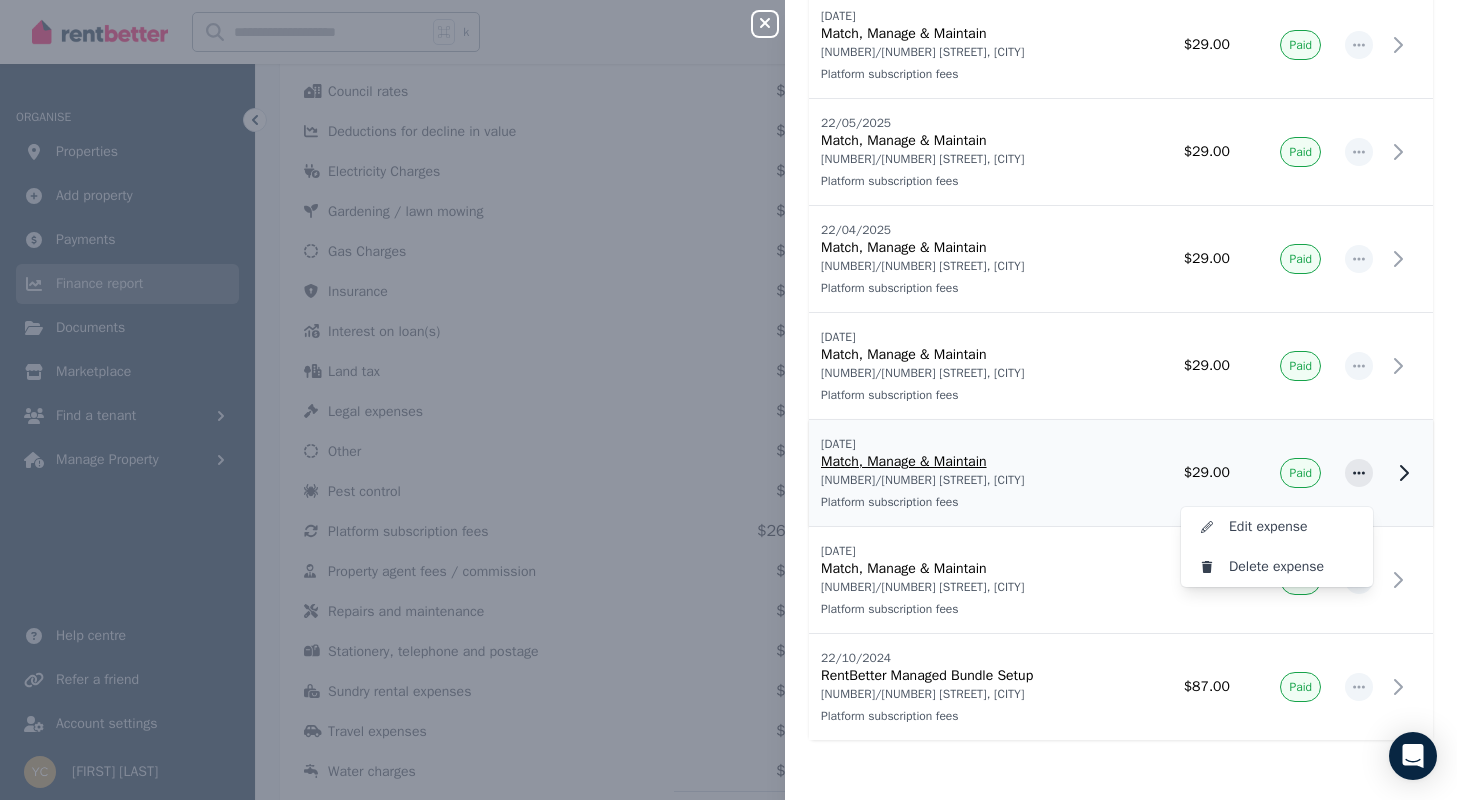 click on "Match, Manage & Maintain" at bounding box center [975, 462] 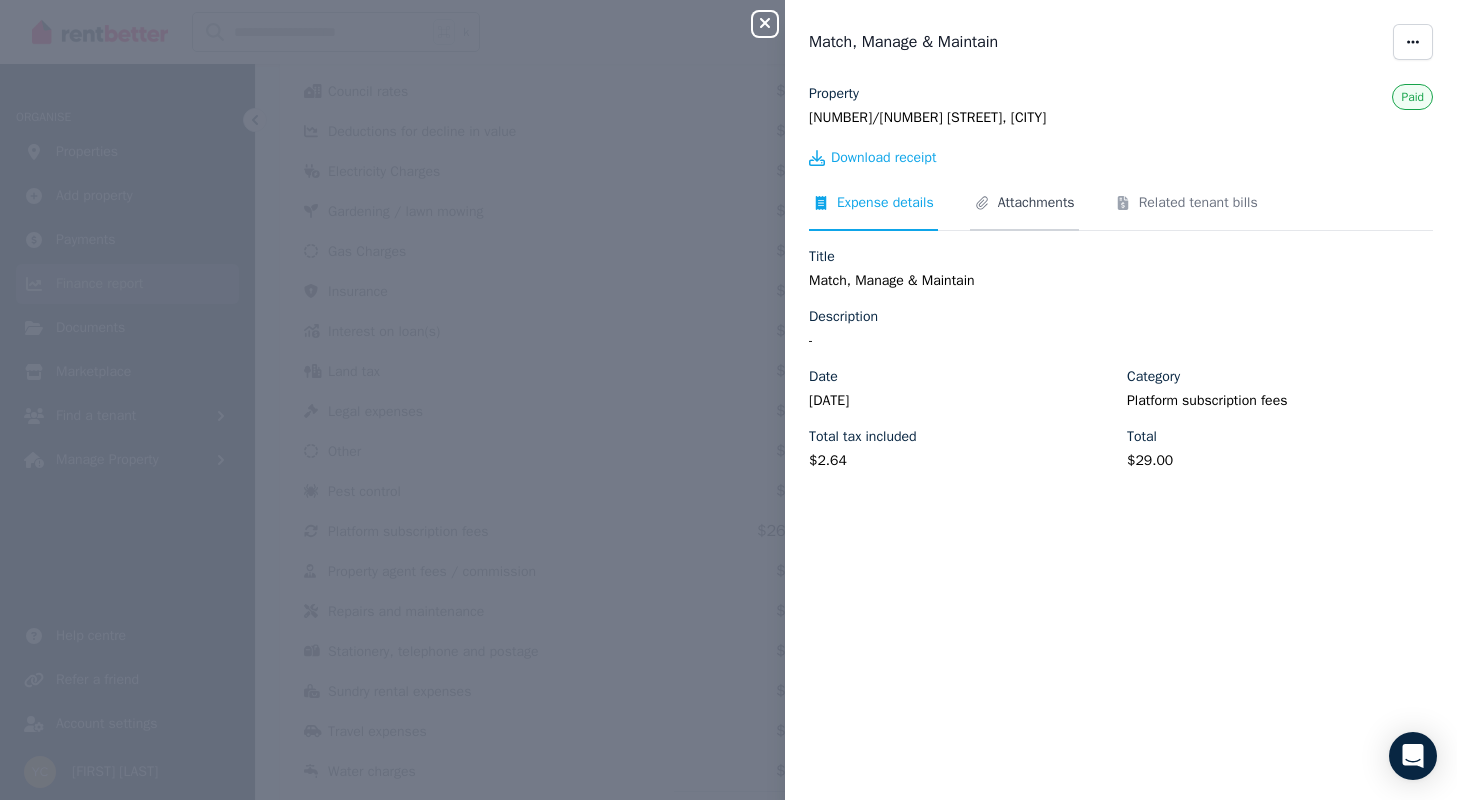 click on "Attachments" at bounding box center [1036, 203] 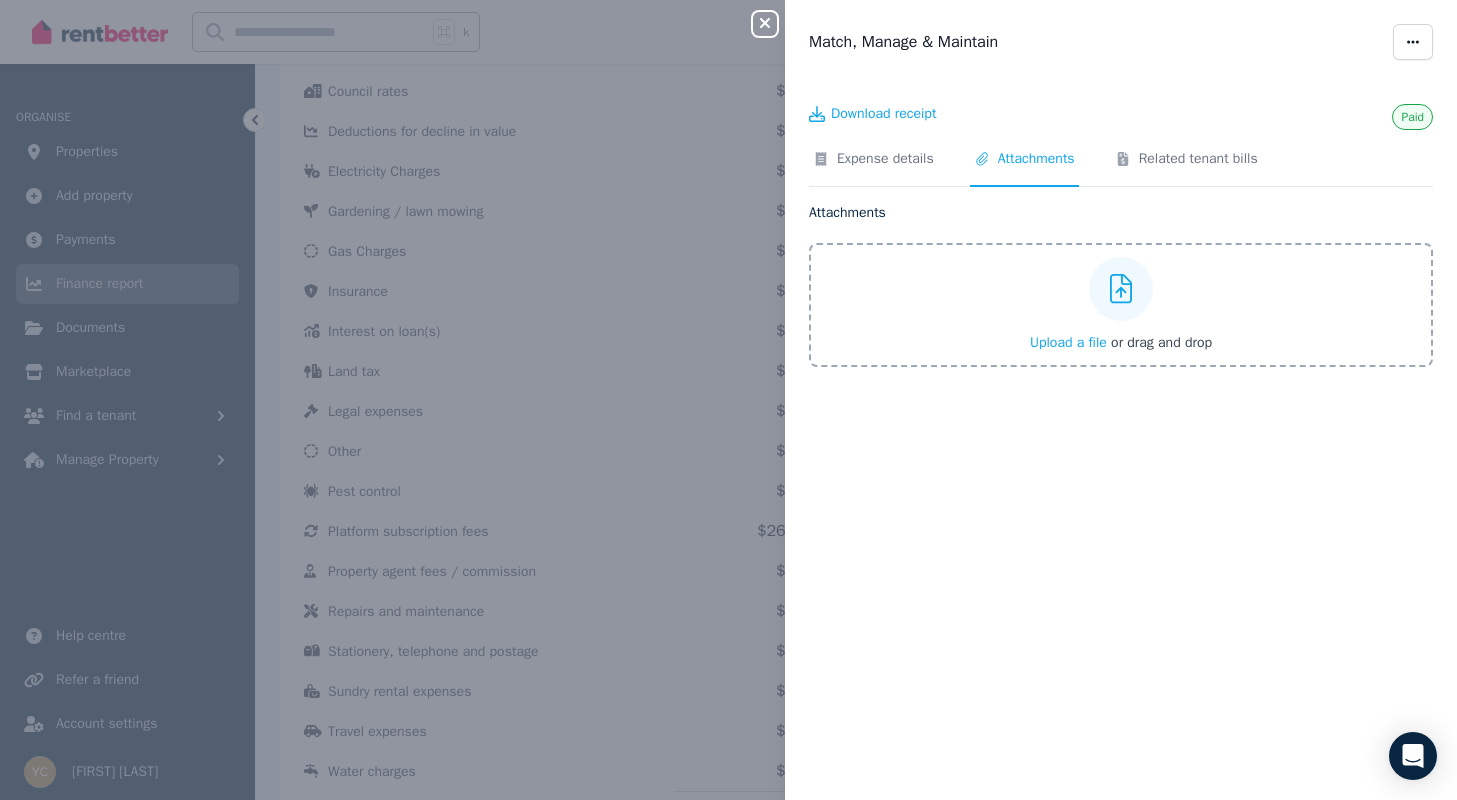scroll, scrollTop: 0, scrollLeft: 0, axis: both 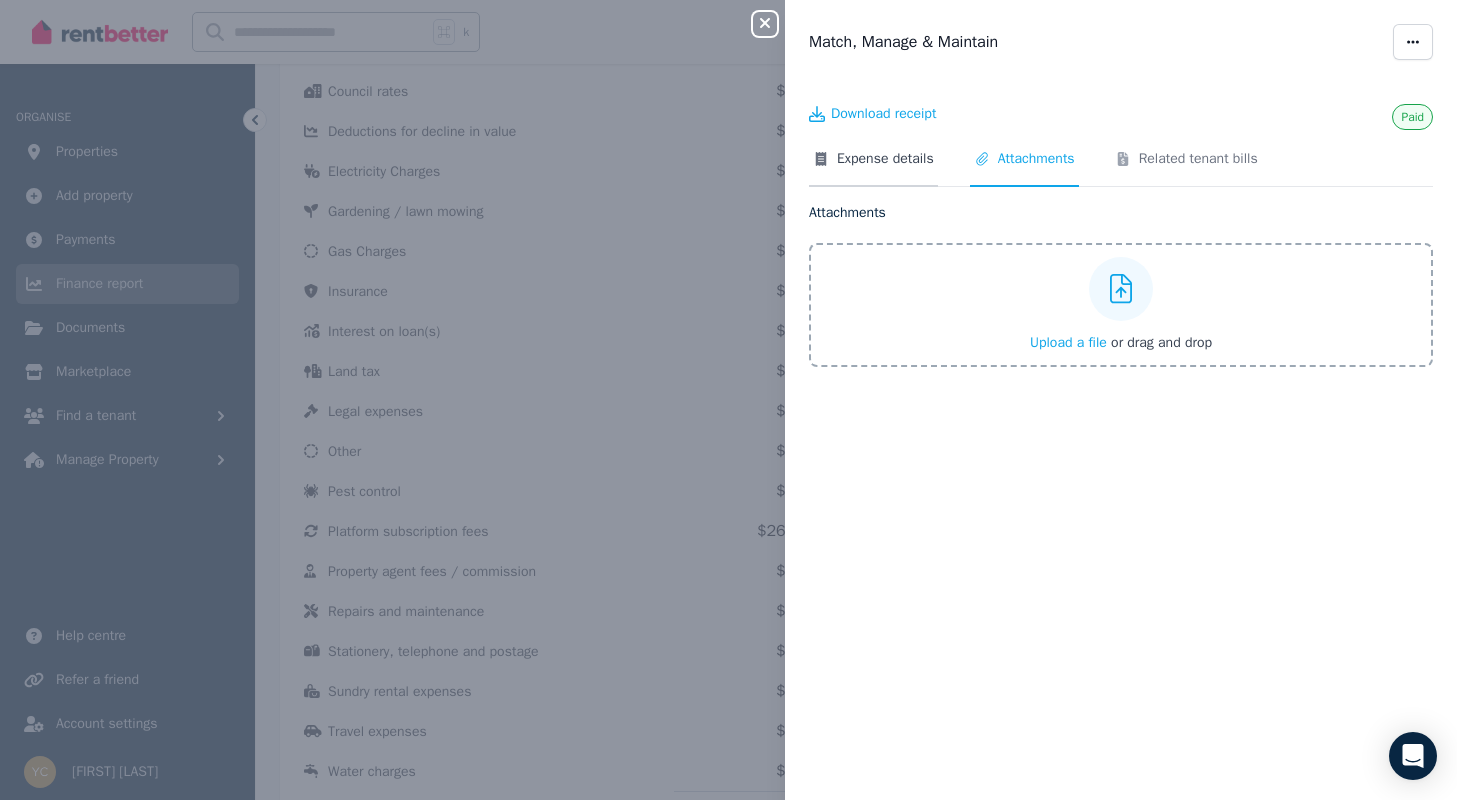 click on "Expense details" at bounding box center [885, 159] 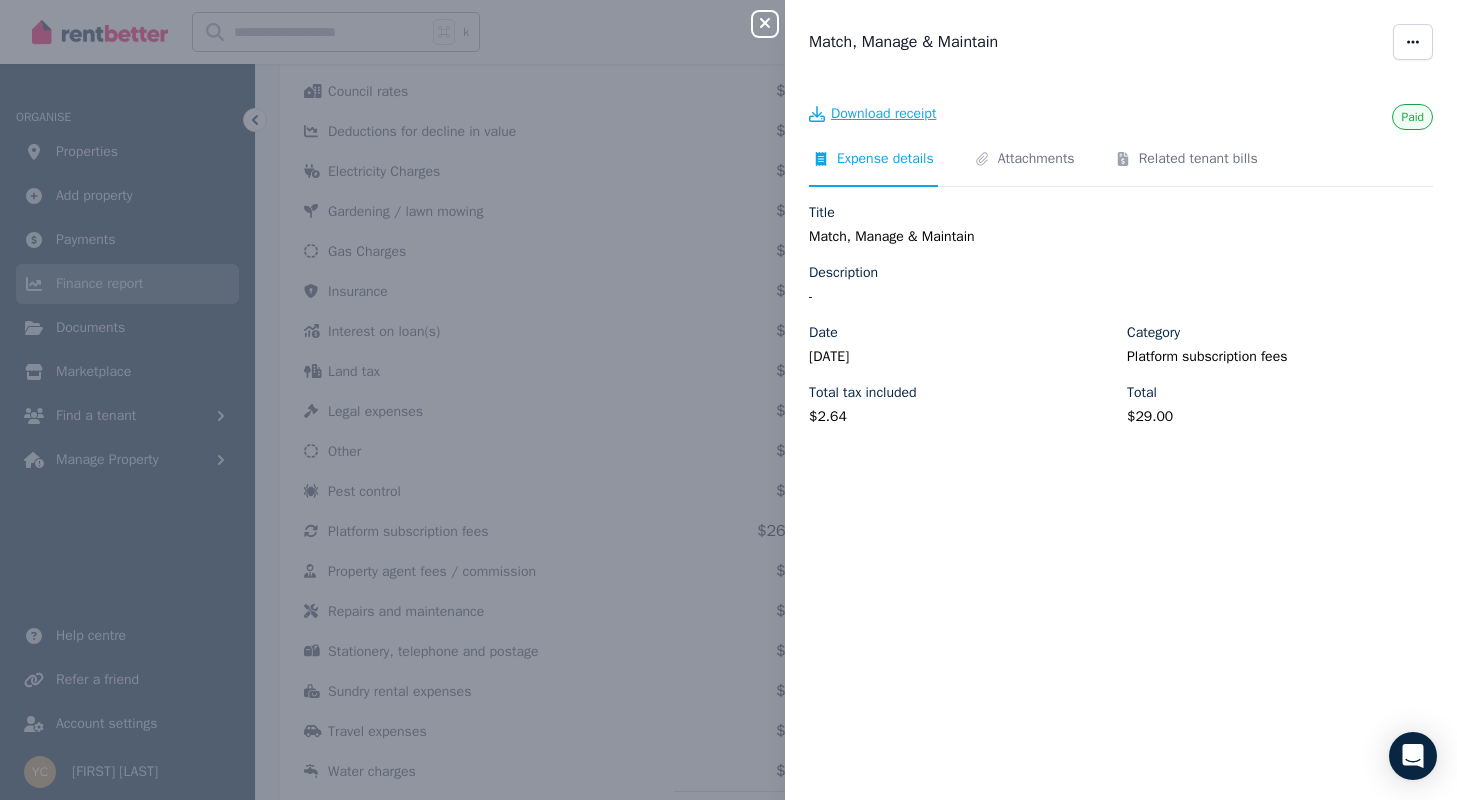 click on "Download receipt" at bounding box center [883, 114] 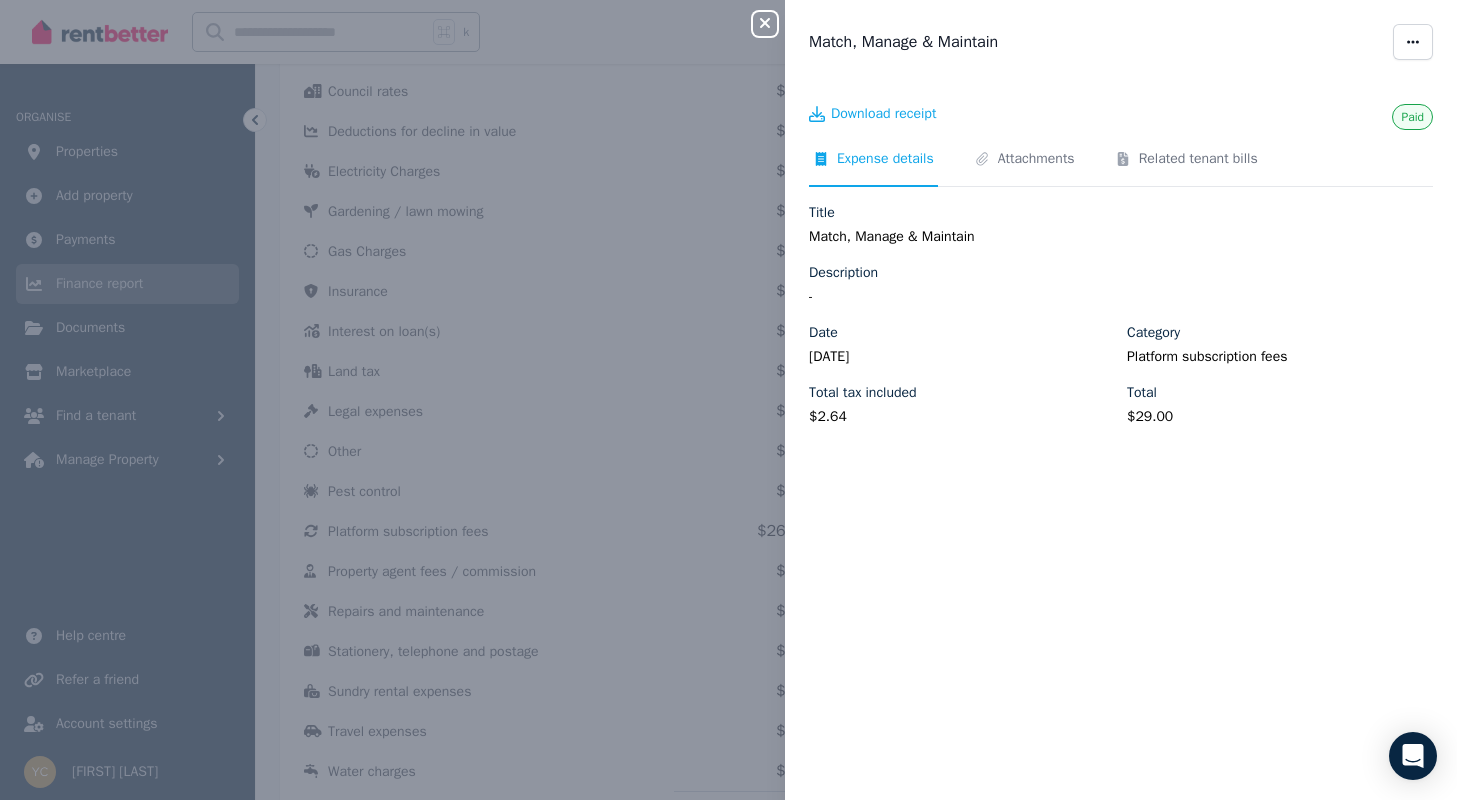 click on "Paid Download receipt Expense details Attachments Related tenant bills Title Match, Manage & Maintain Description - Date [DATE] Category Platform subscription fees Total tax included $[PRICE] Total $[PRICE]" at bounding box center [1121, 430] 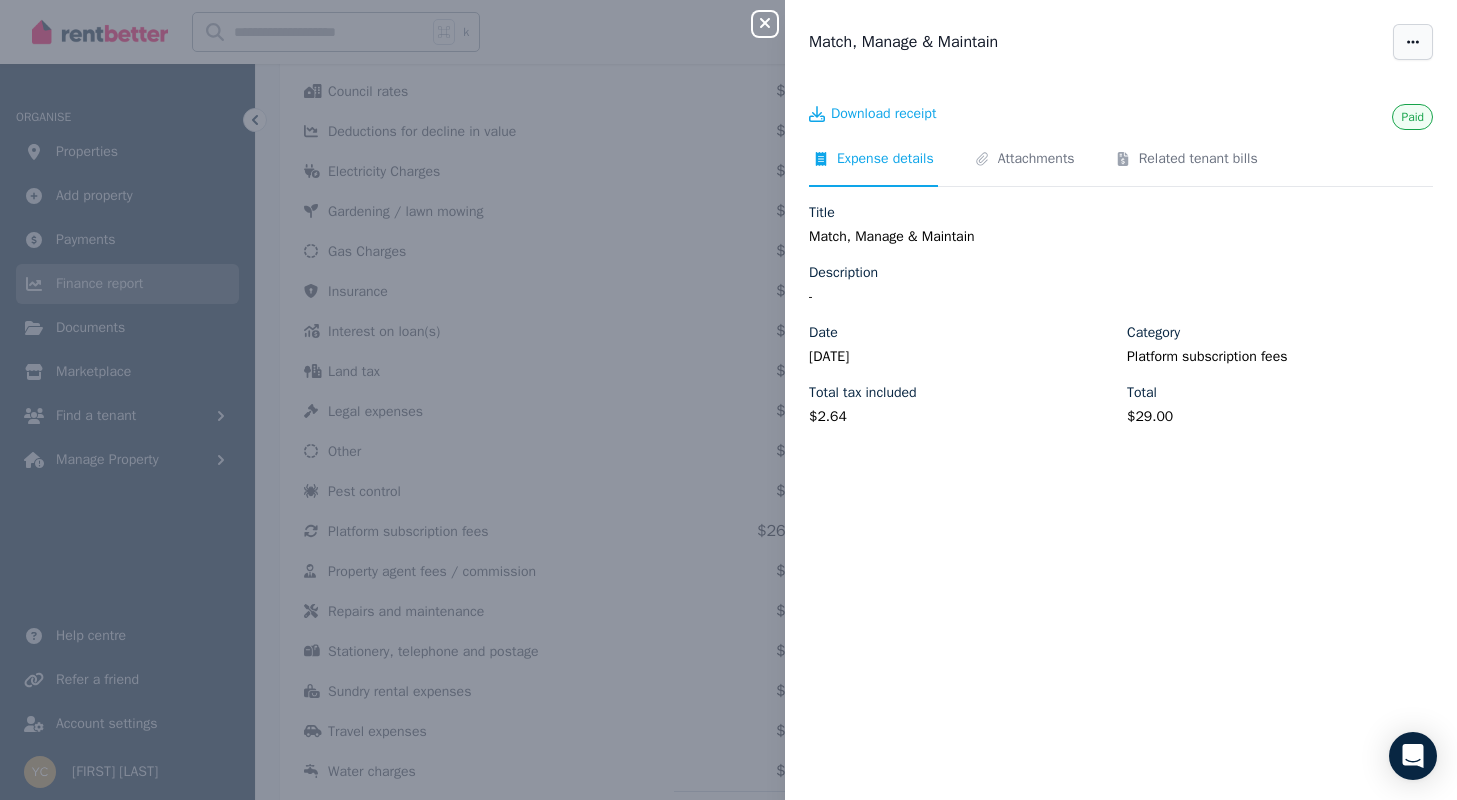 click 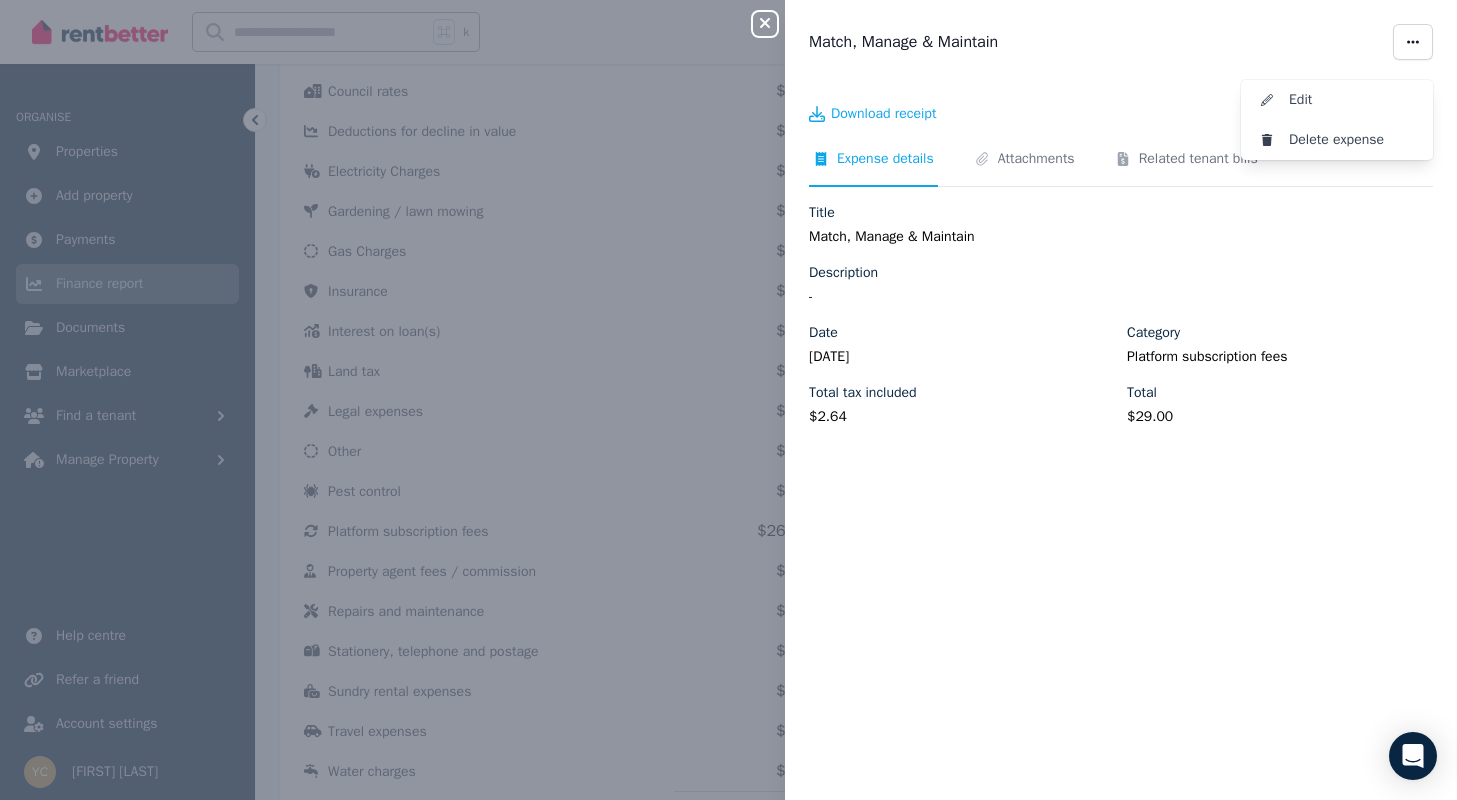 click on "Match, Manage & Maintain Edit Delete expense" at bounding box center (1121, 42) 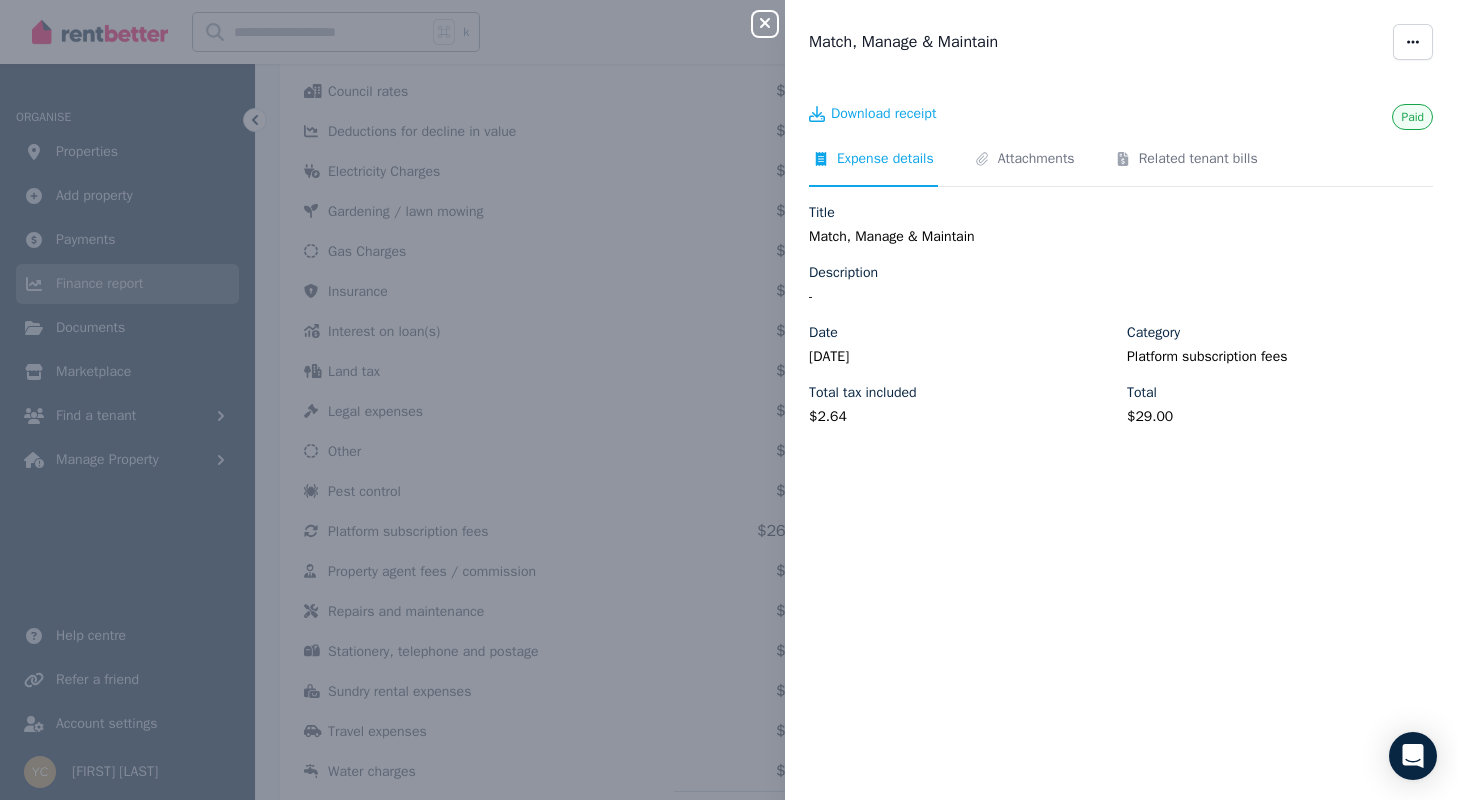 click 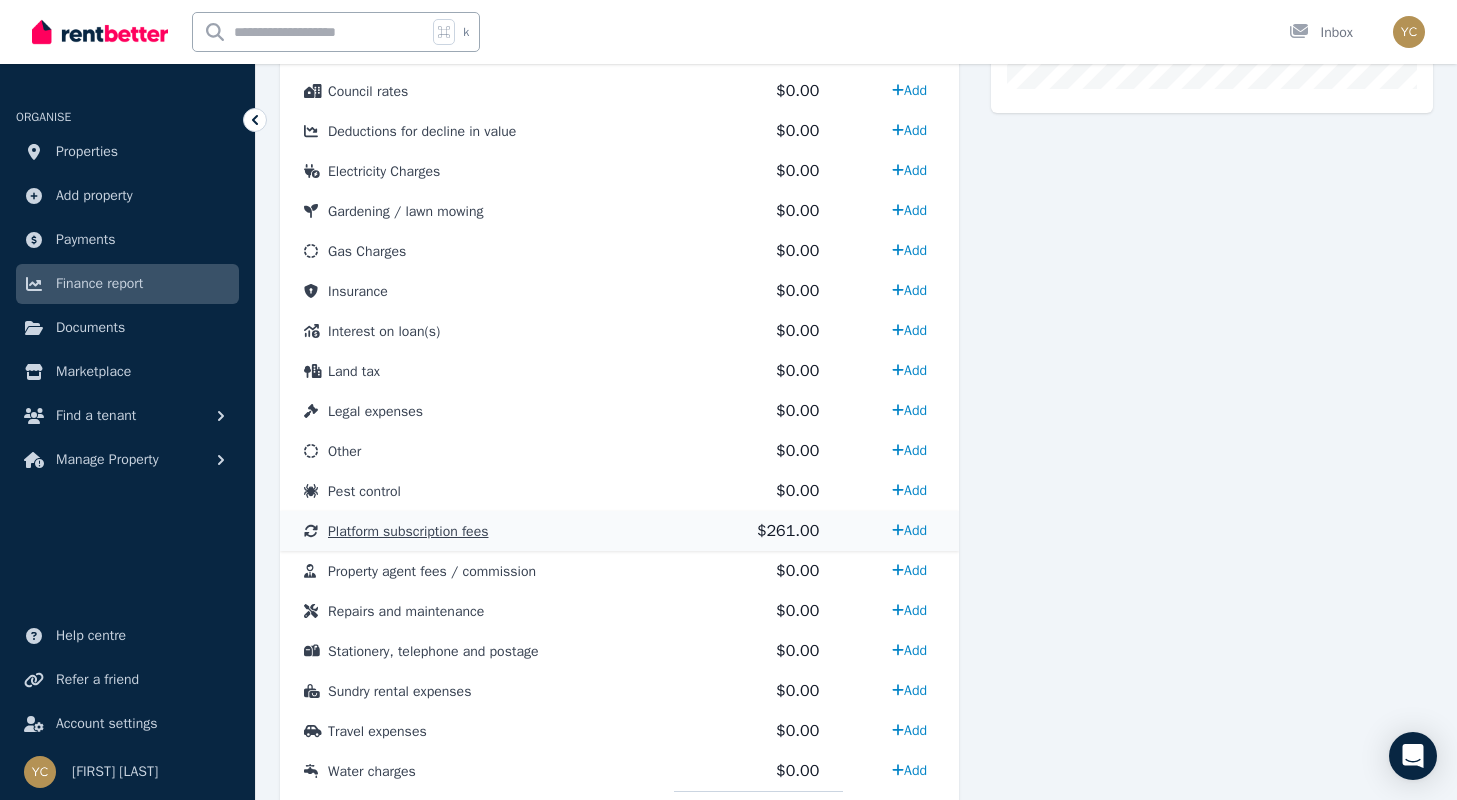 click on "Platform subscription fees" at bounding box center [408, 531] 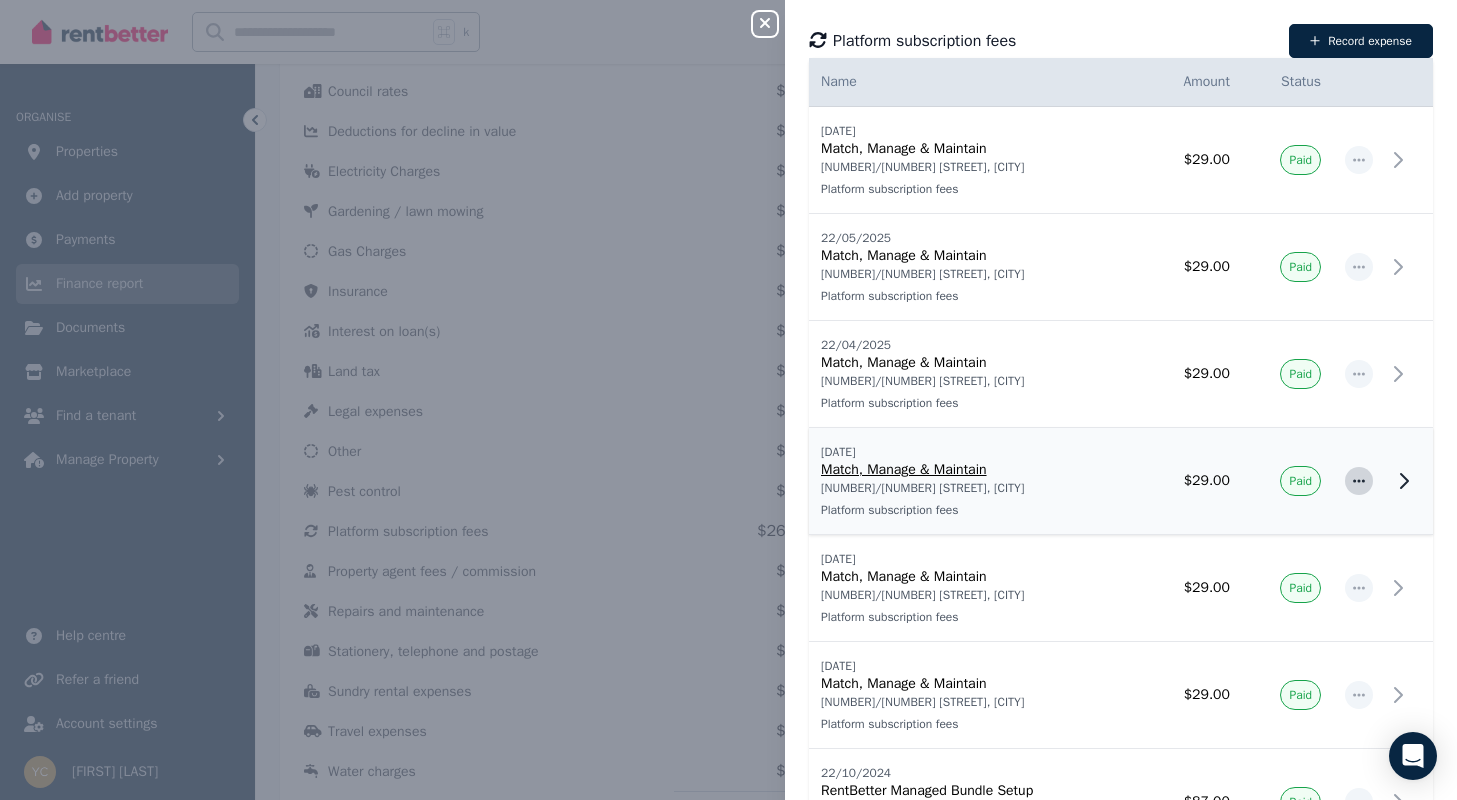 click 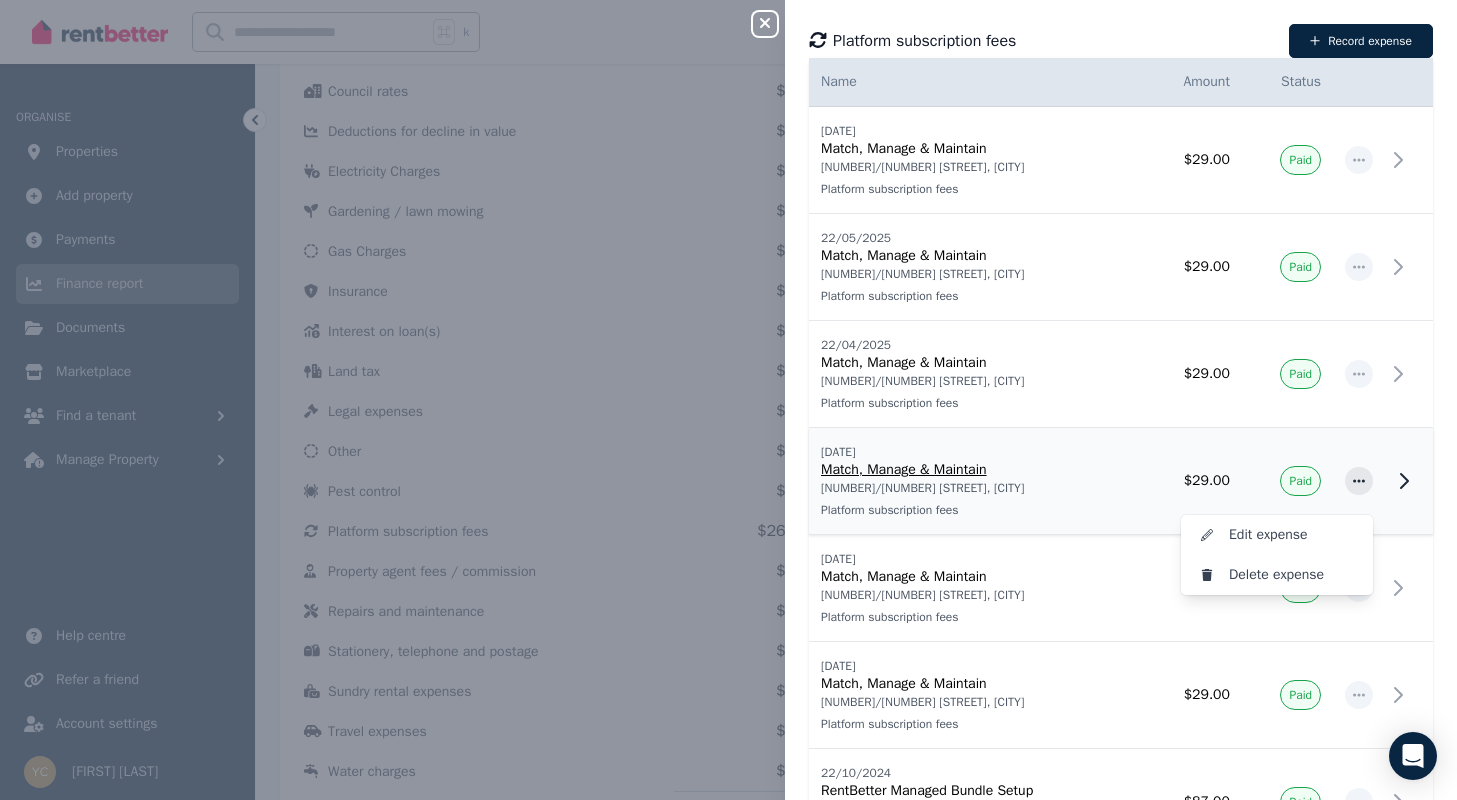 click 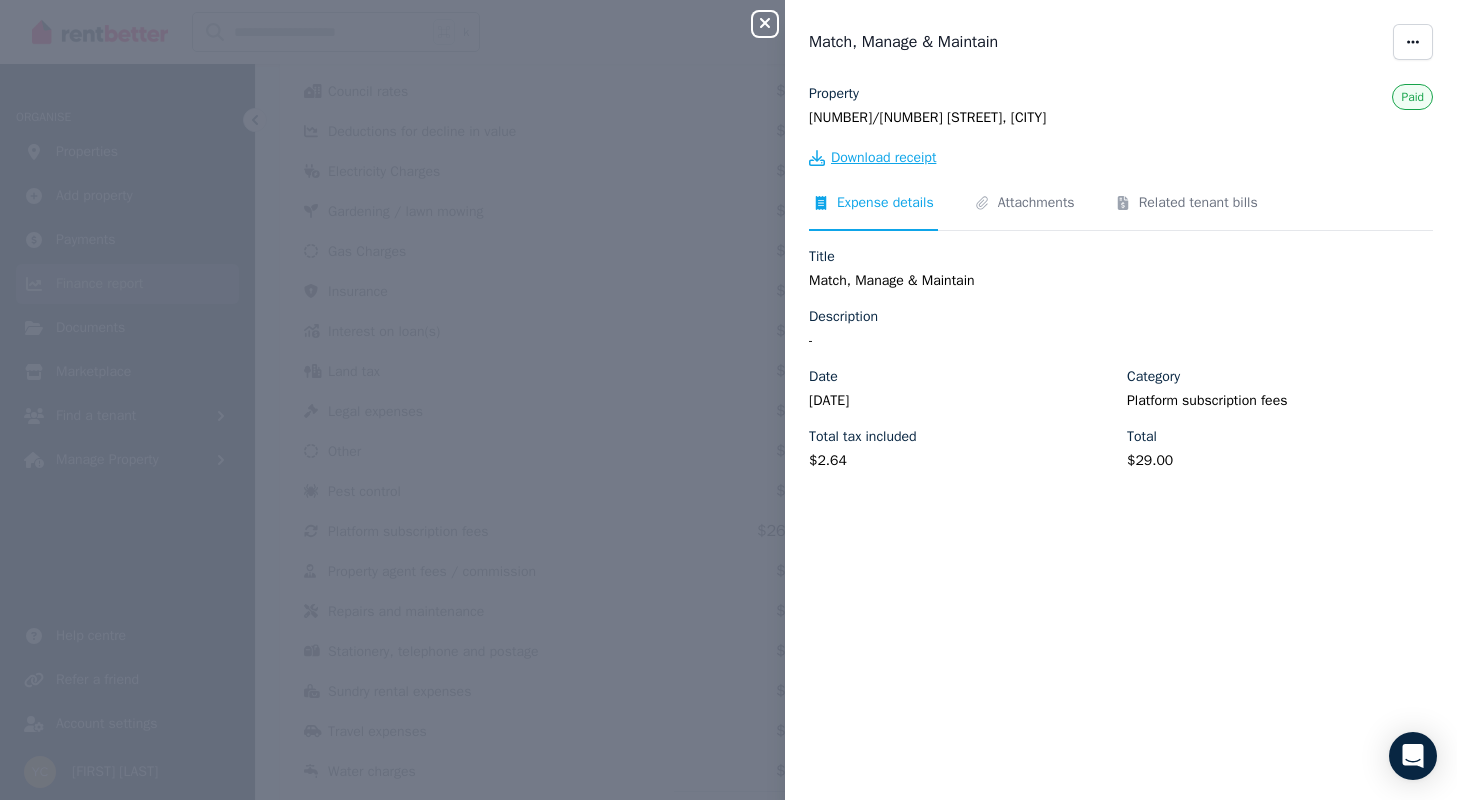 click on "Download receipt" at bounding box center [883, 158] 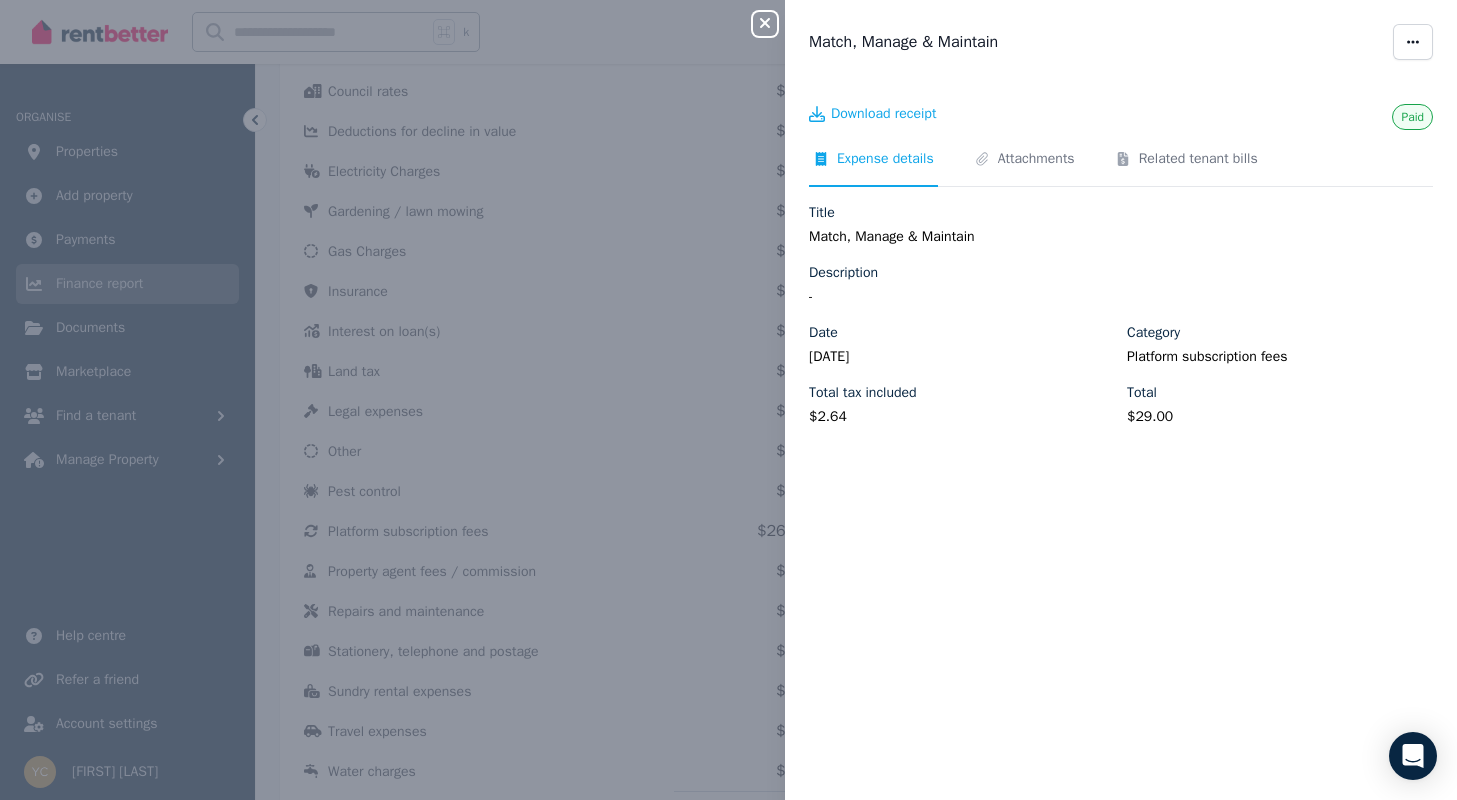 click 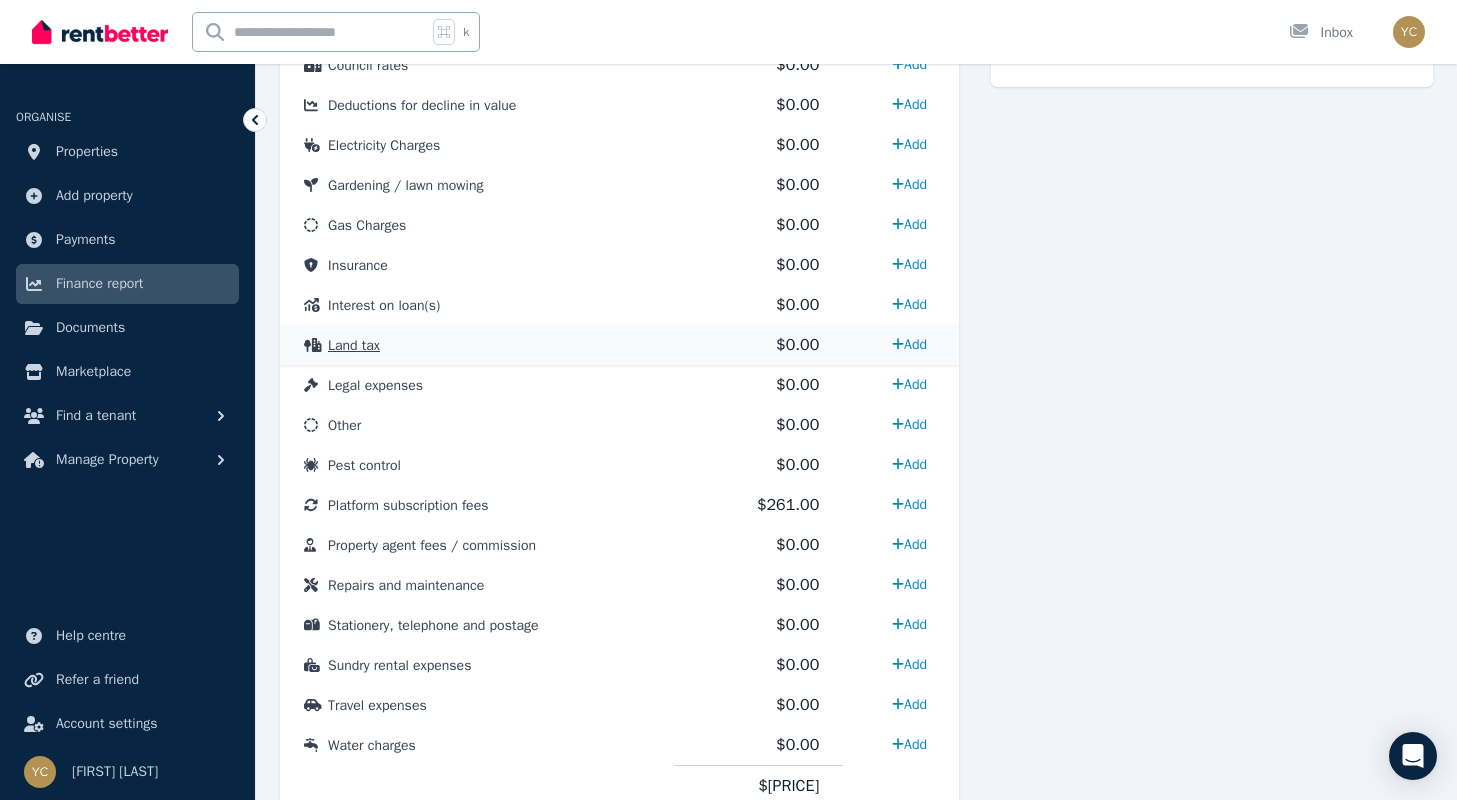 scroll, scrollTop: 845, scrollLeft: 0, axis: vertical 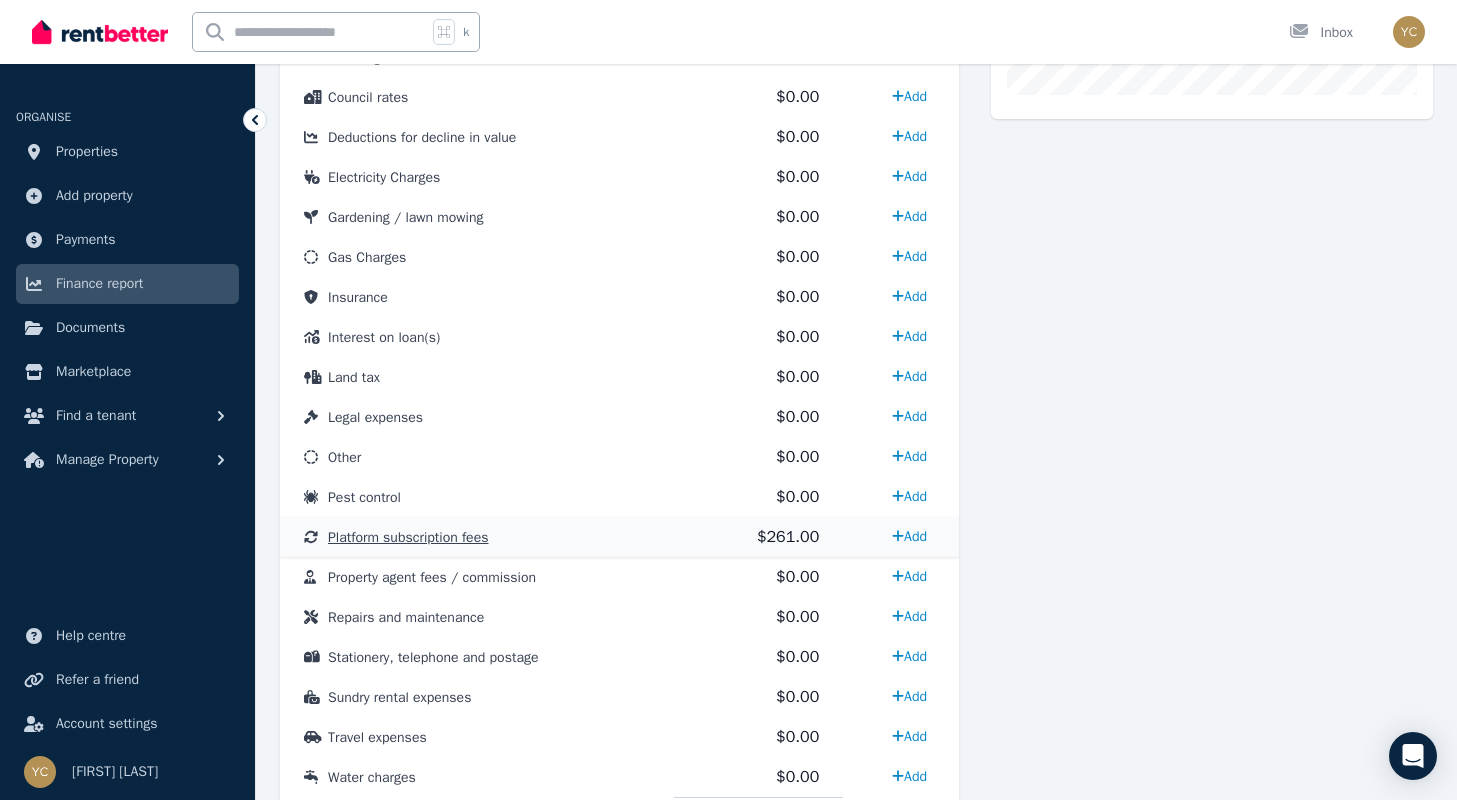 click on "Platform subscription fees" at bounding box center (408, 537) 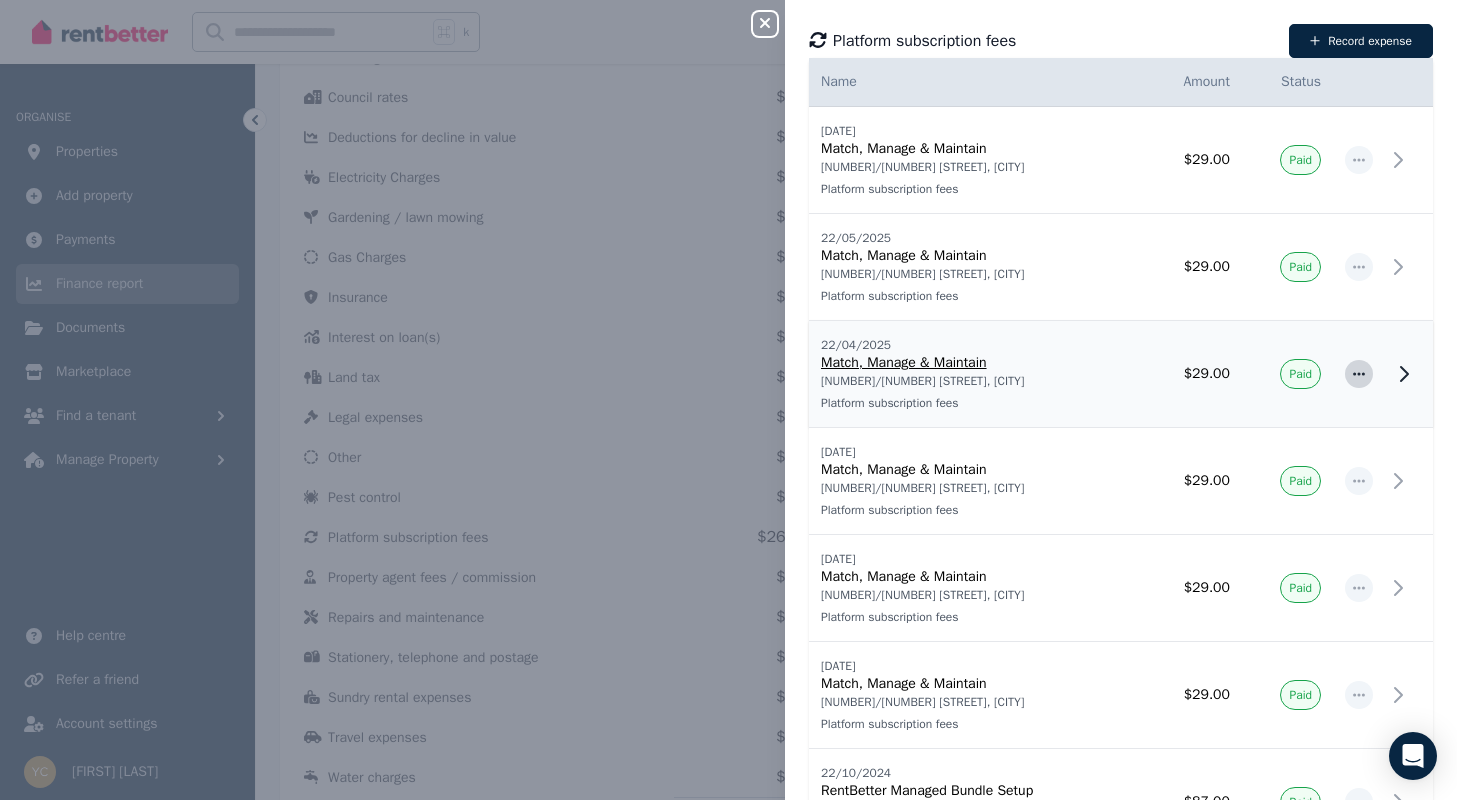 click 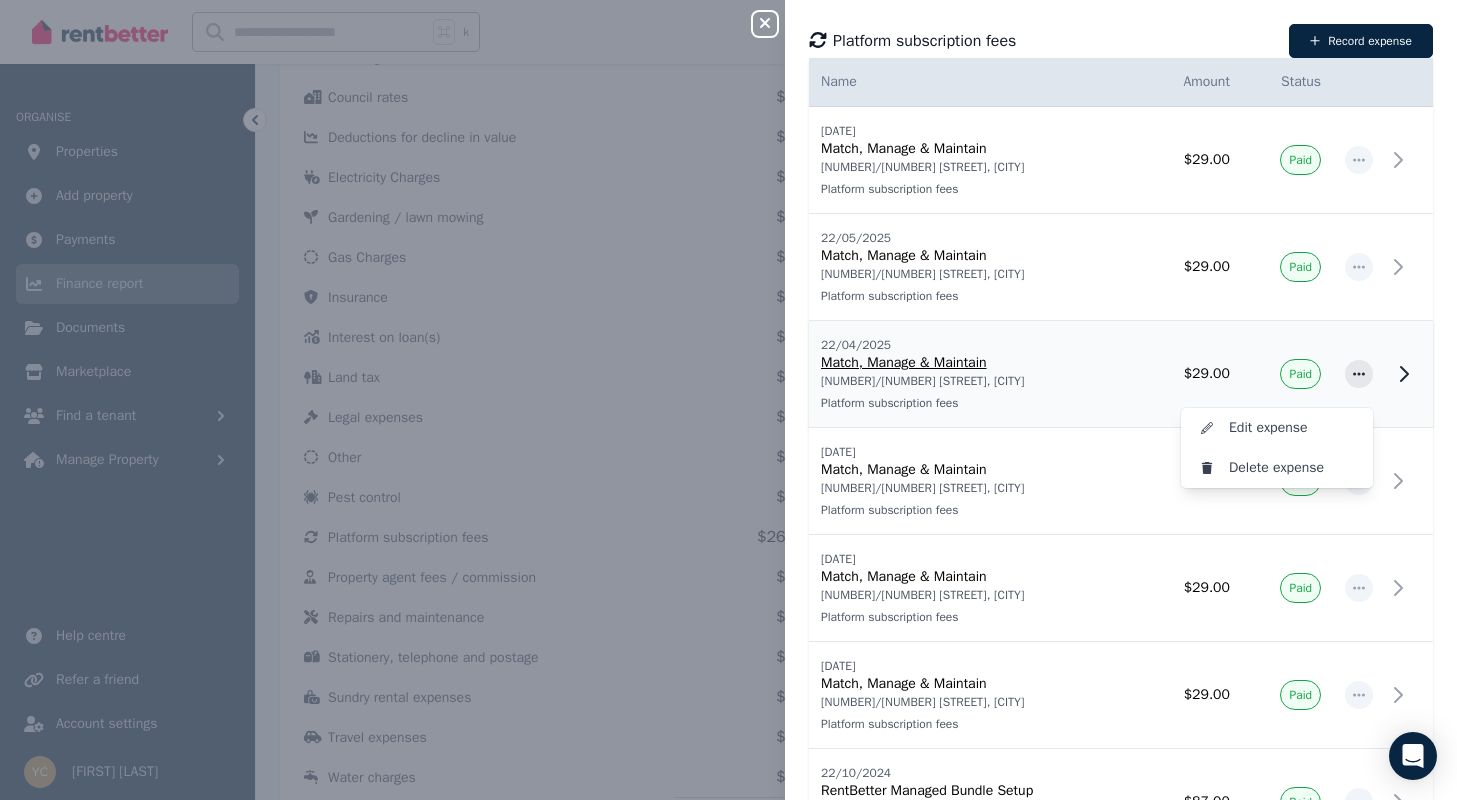 click on "Match, Manage & Maintain" at bounding box center [975, 363] 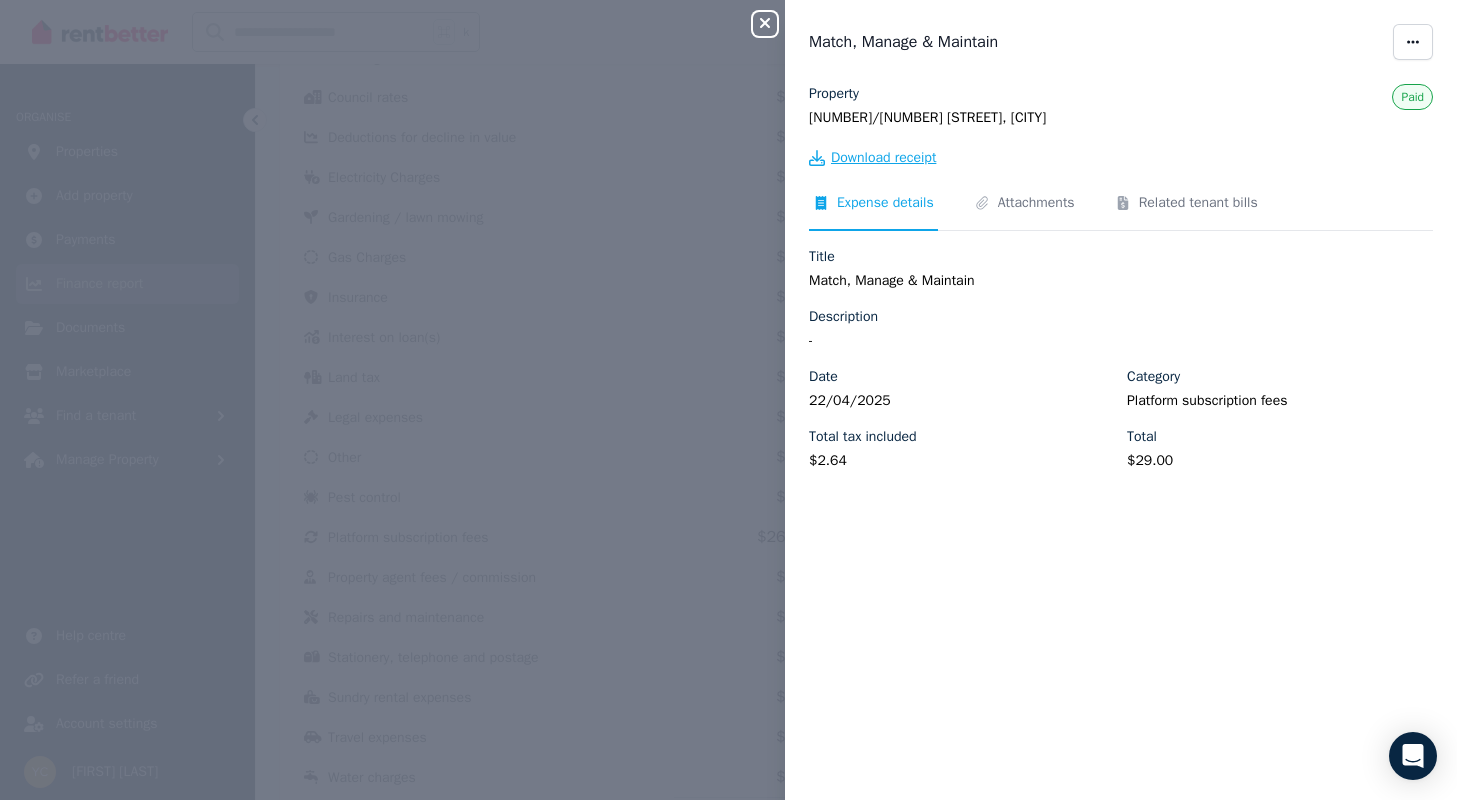 click on "Download receipt" at bounding box center [883, 158] 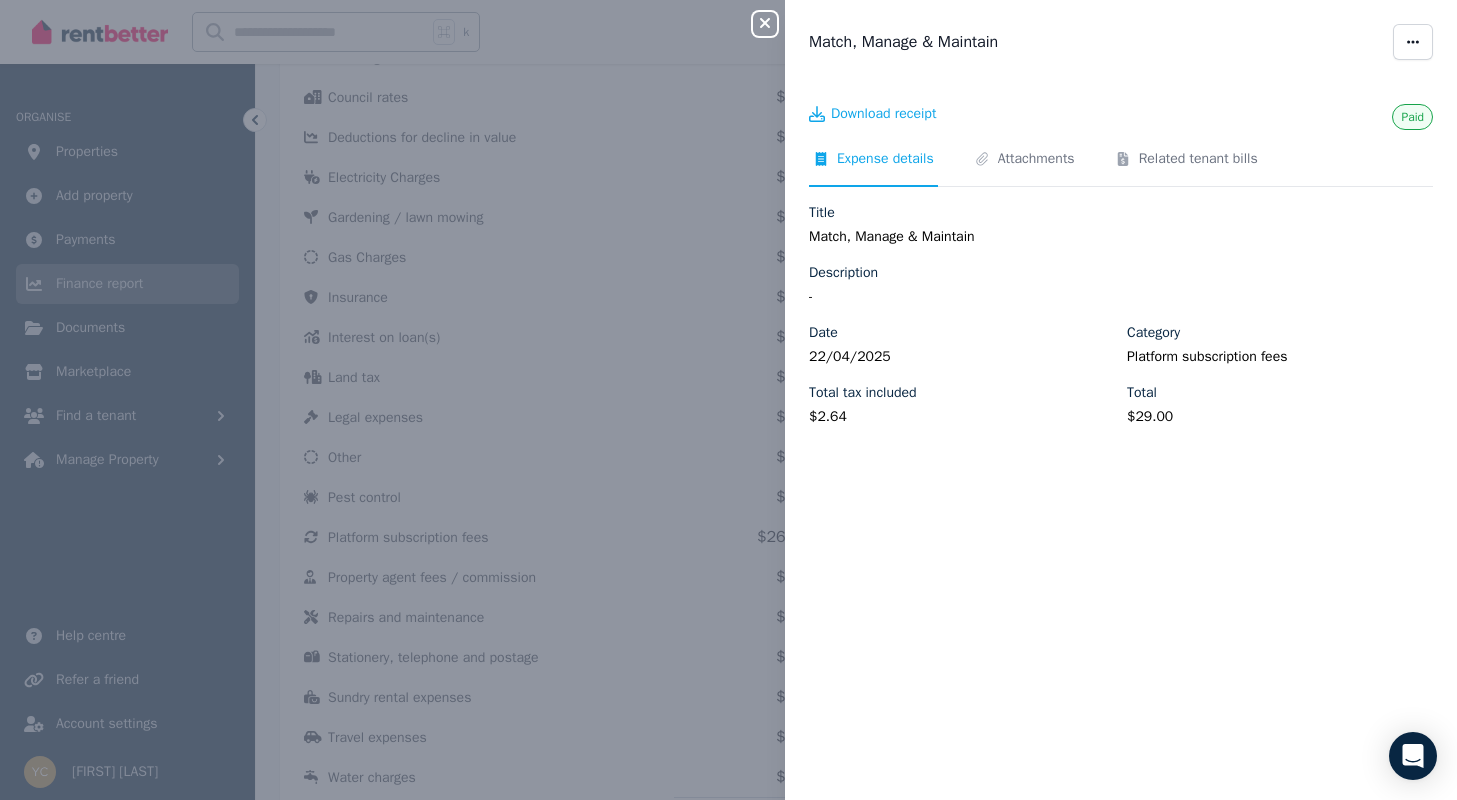 click on "Match, Manage & Maintain" at bounding box center [1121, 42] 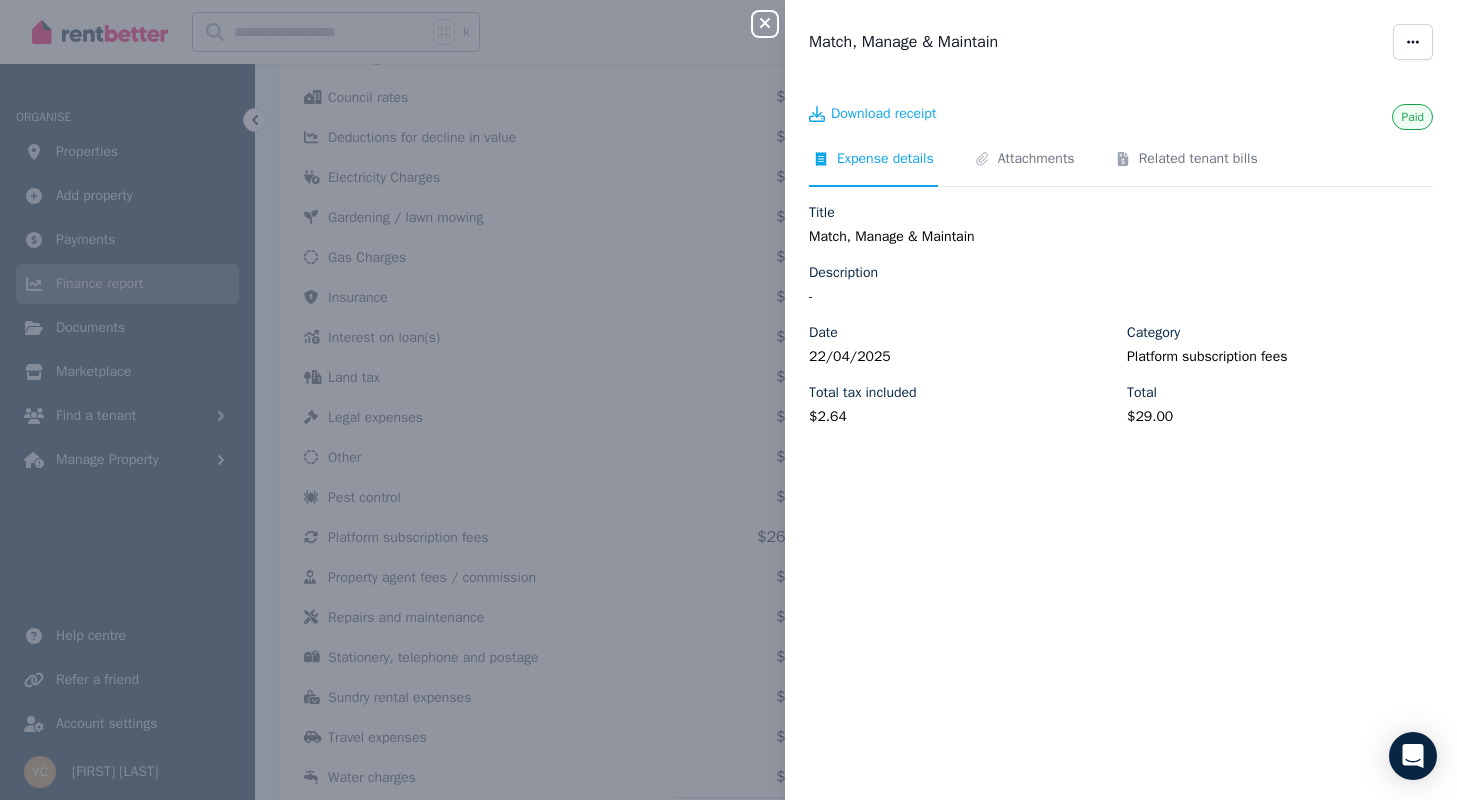 click 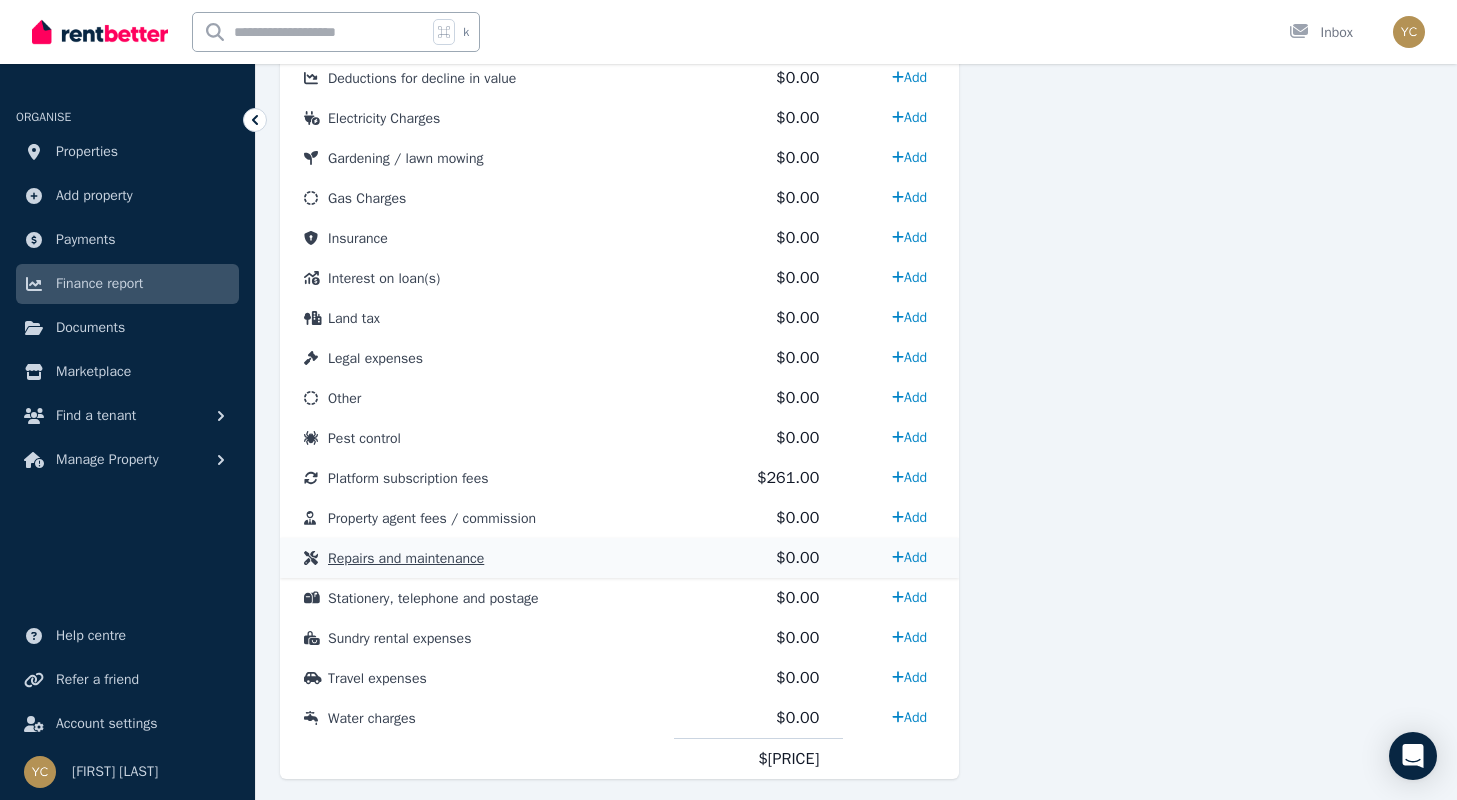 scroll, scrollTop: 902, scrollLeft: 0, axis: vertical 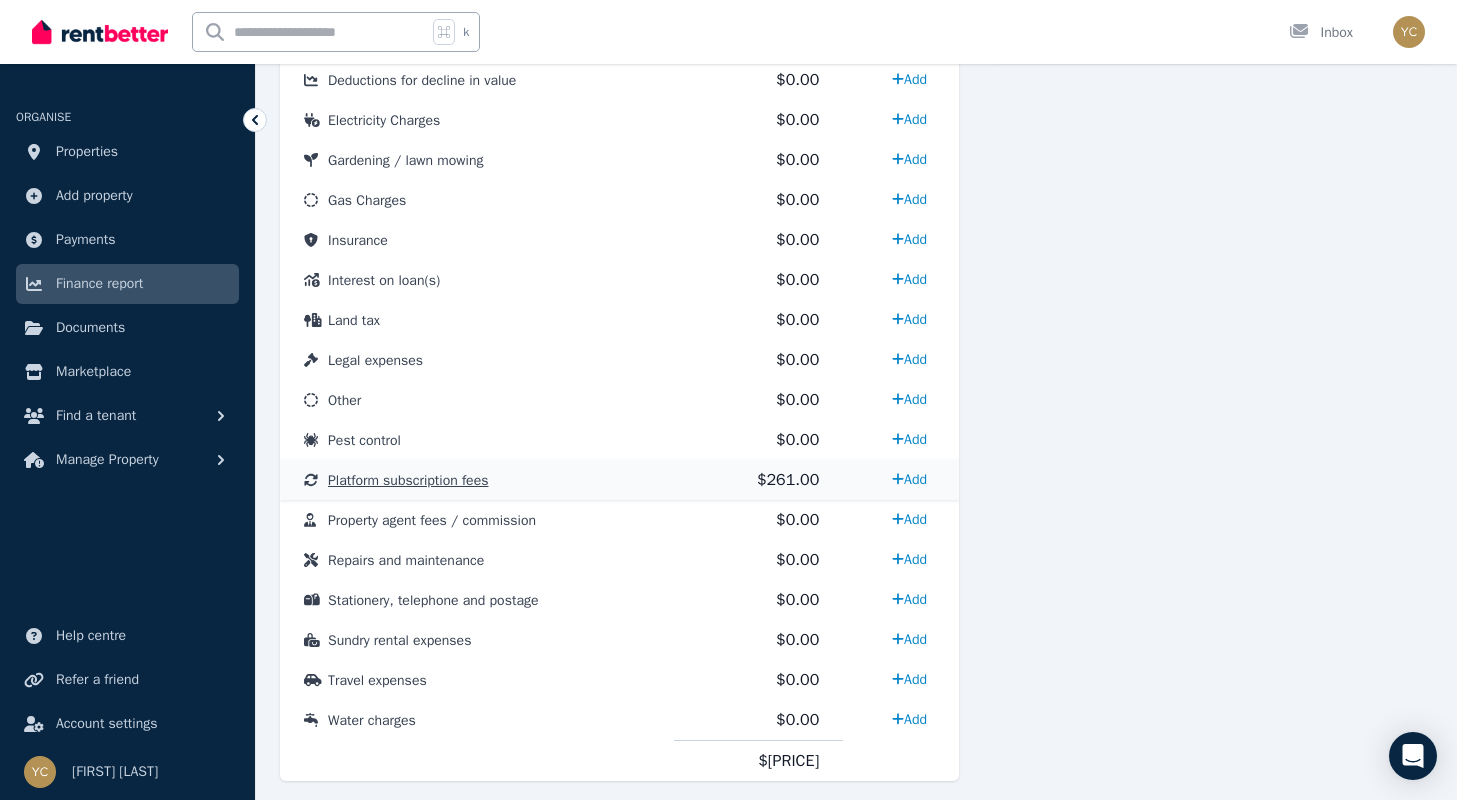 click on "Platform subscription fees" at bounding box center (408, 480) 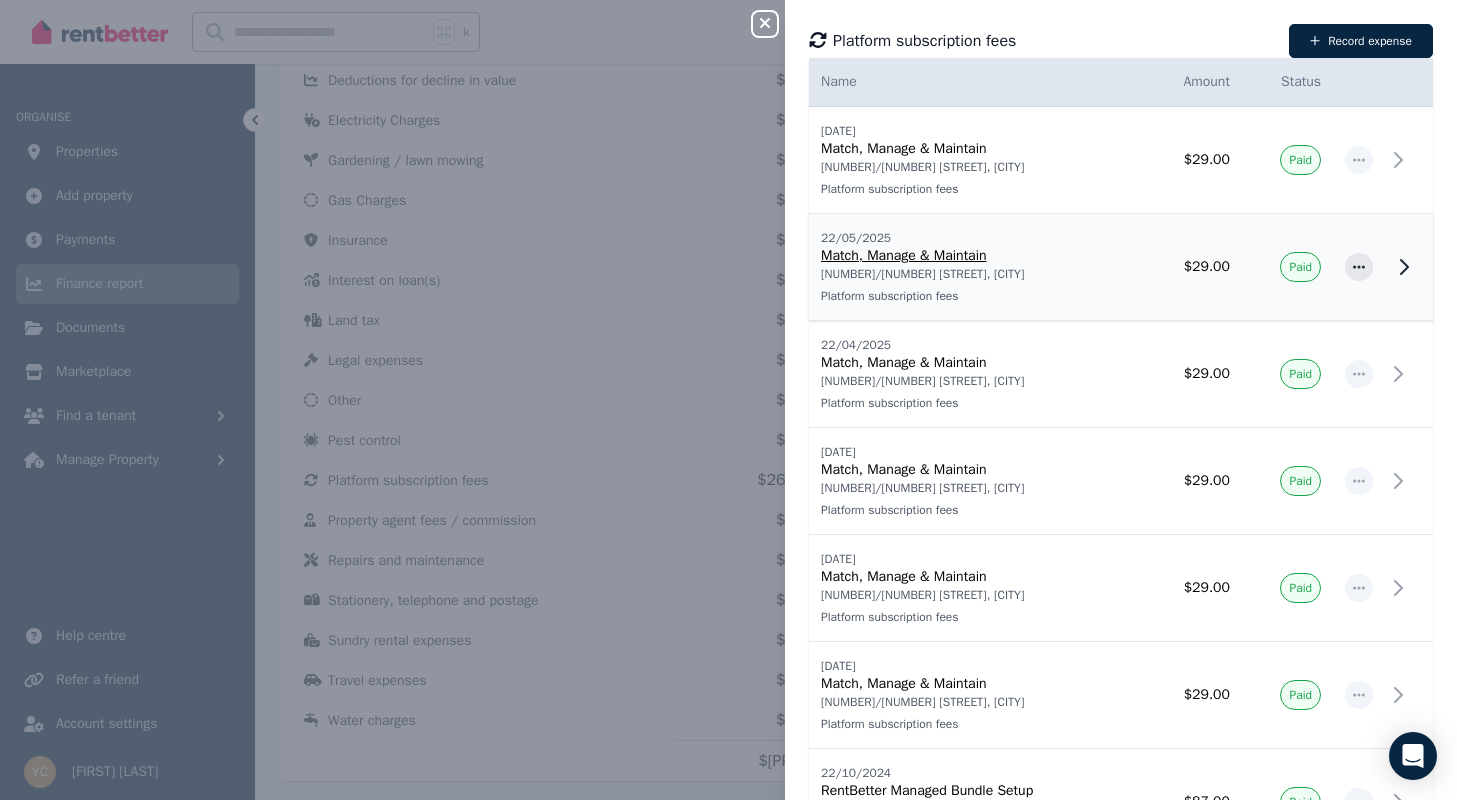 click on "Match, Manage & Maintain" at bounding box center (975, 256) 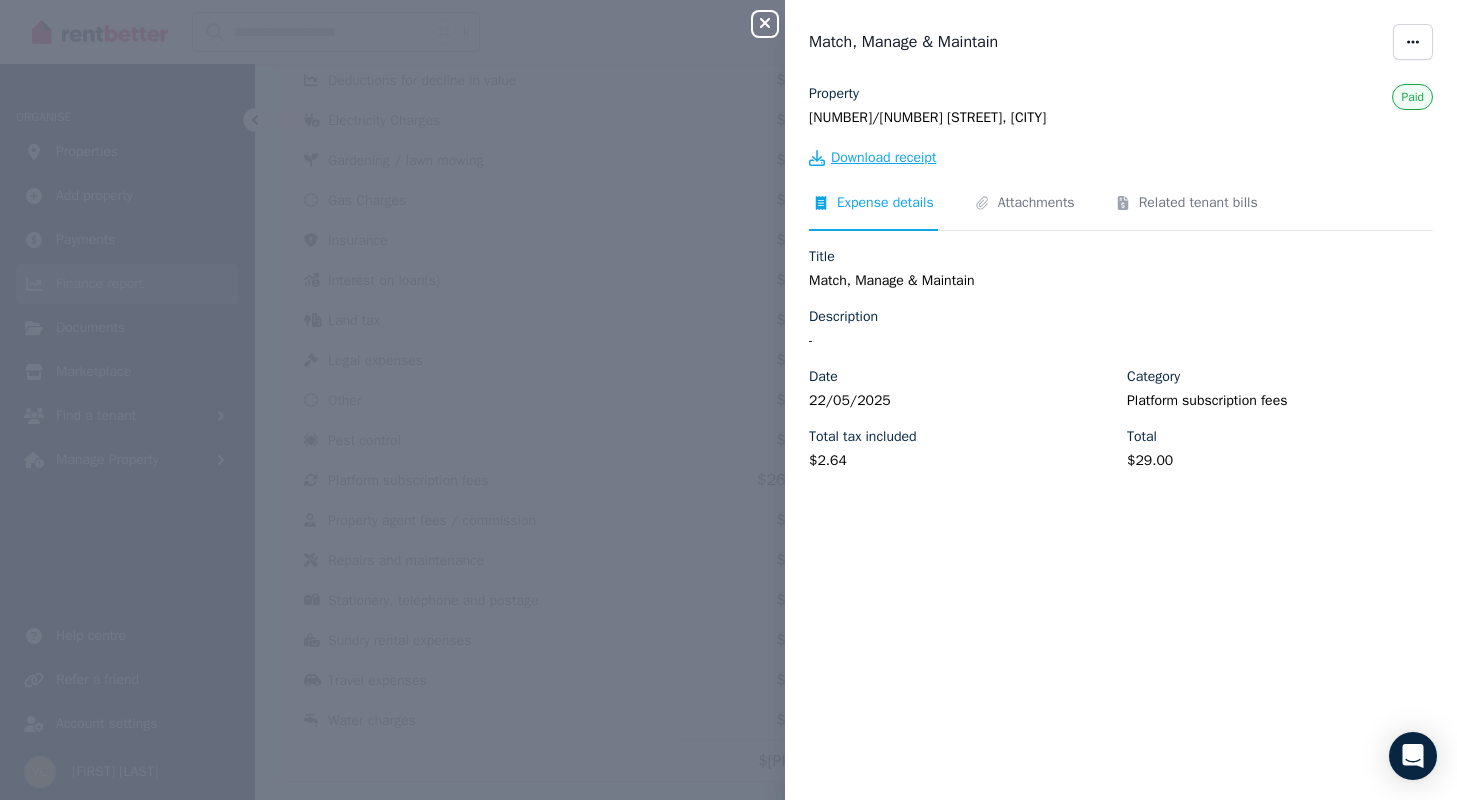 click on "Download receipt" at bounding box center [883, 158] 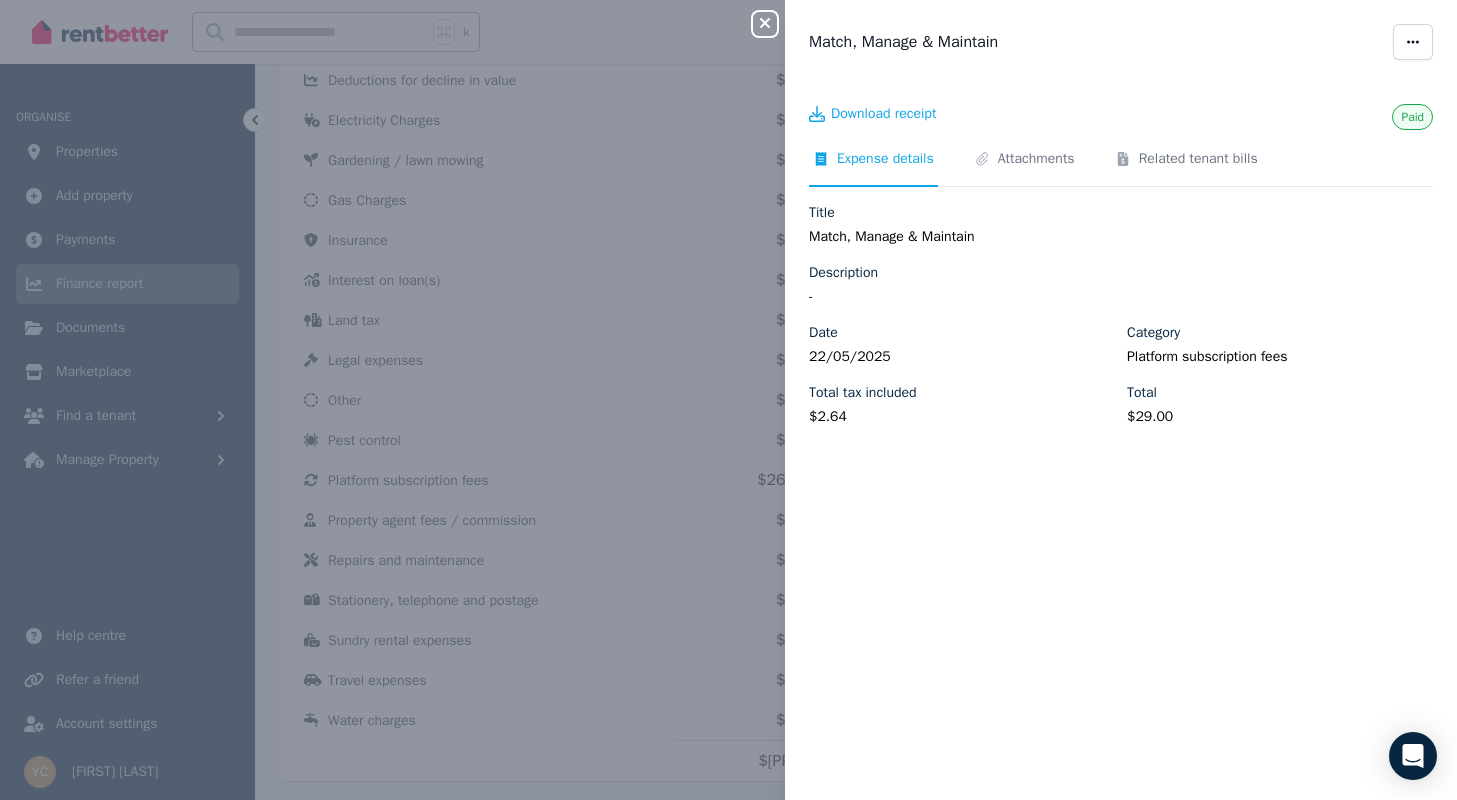 click 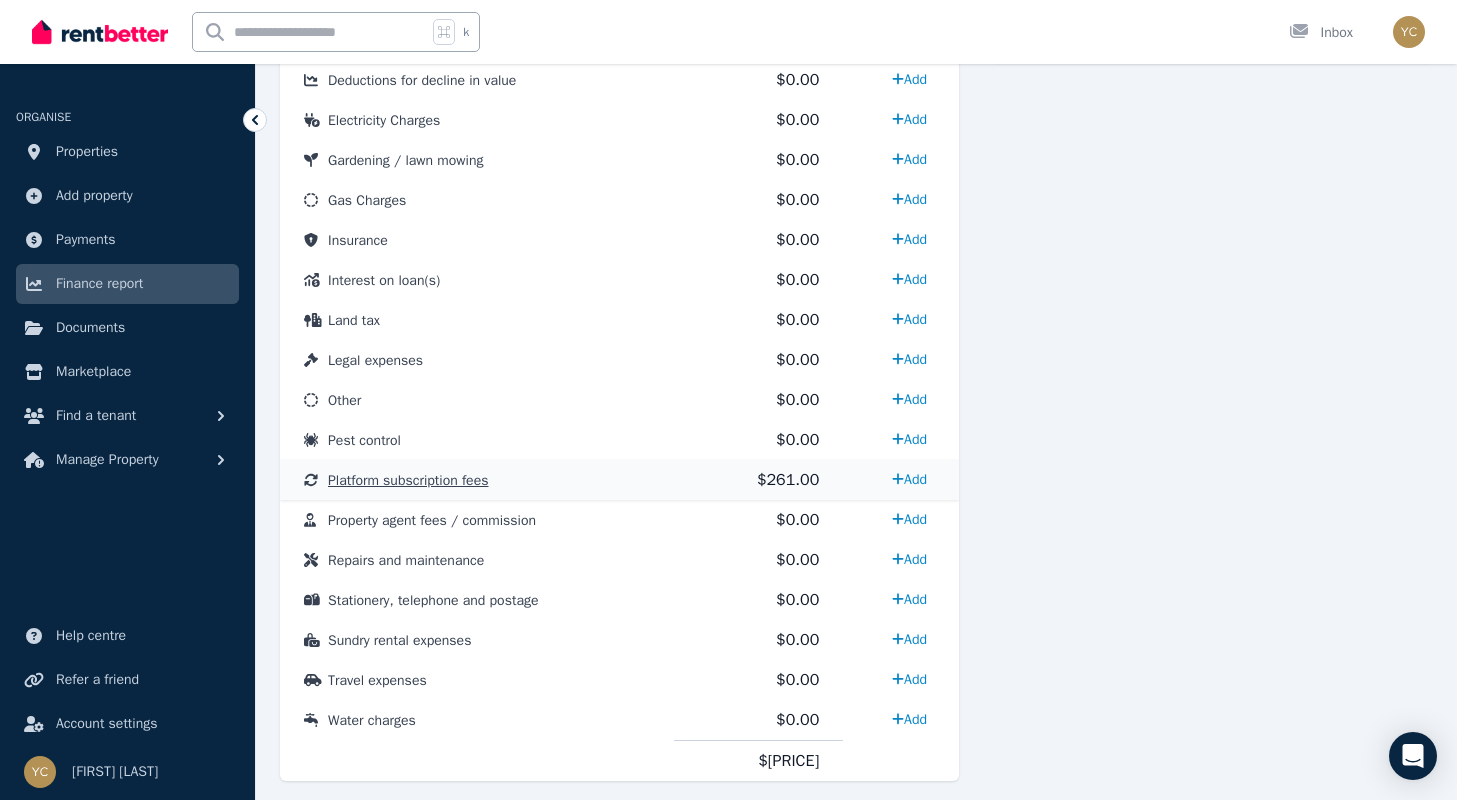 click on "Platform subscription fees" at bounding box center (408, 480) 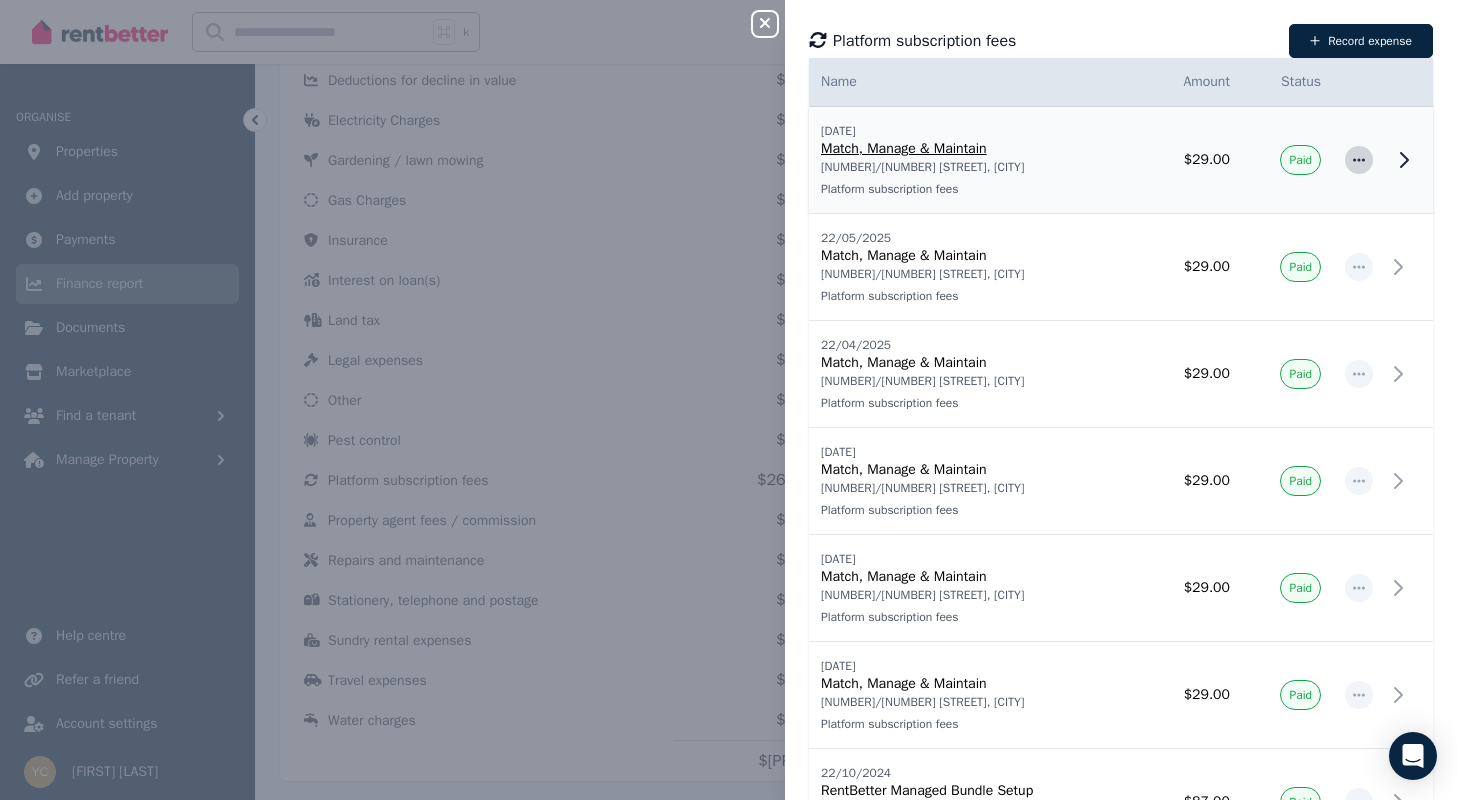 click 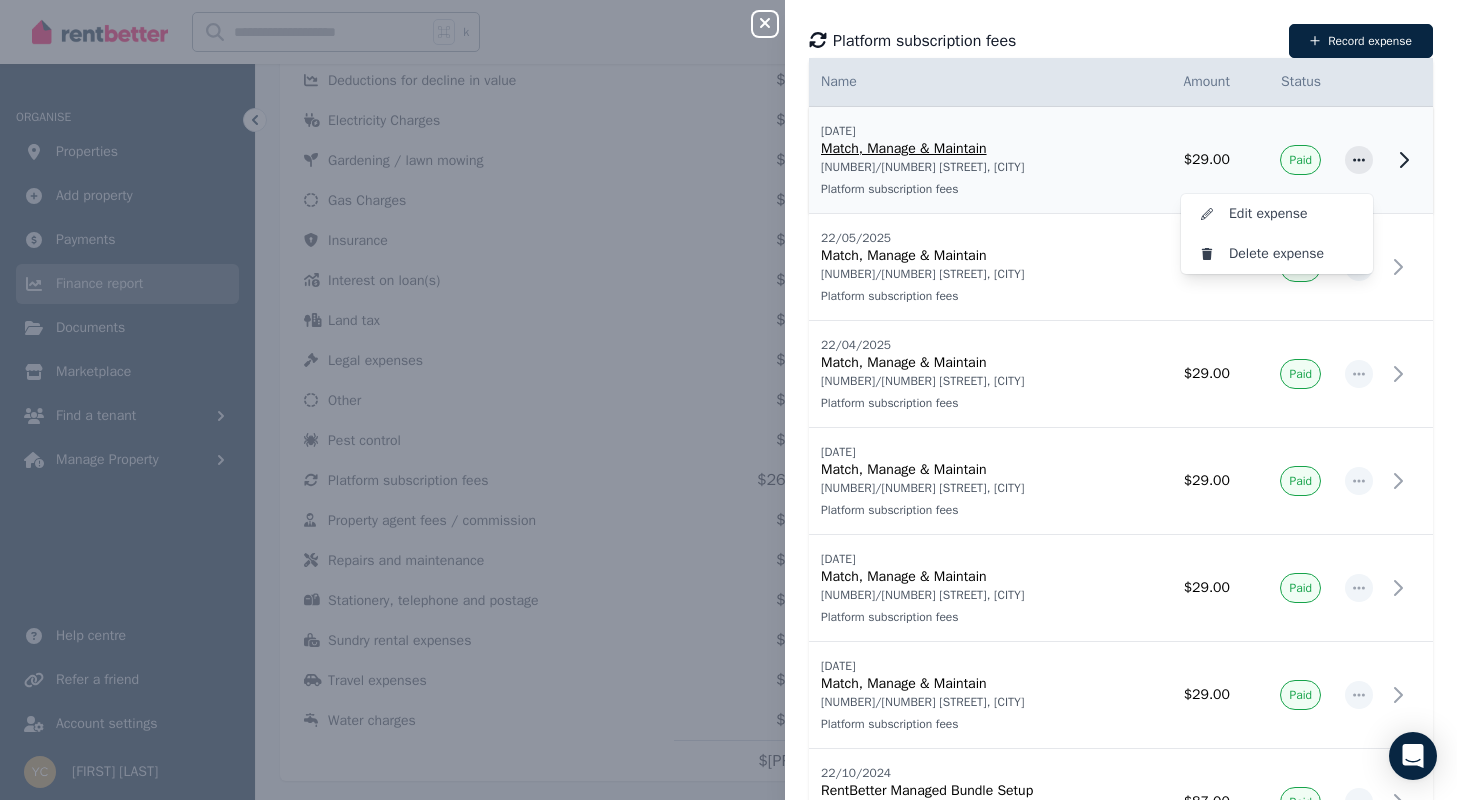 click on "[NUMBER]/[NUMBER] [STREET], [CITY]" at bounding box center (975, 167) 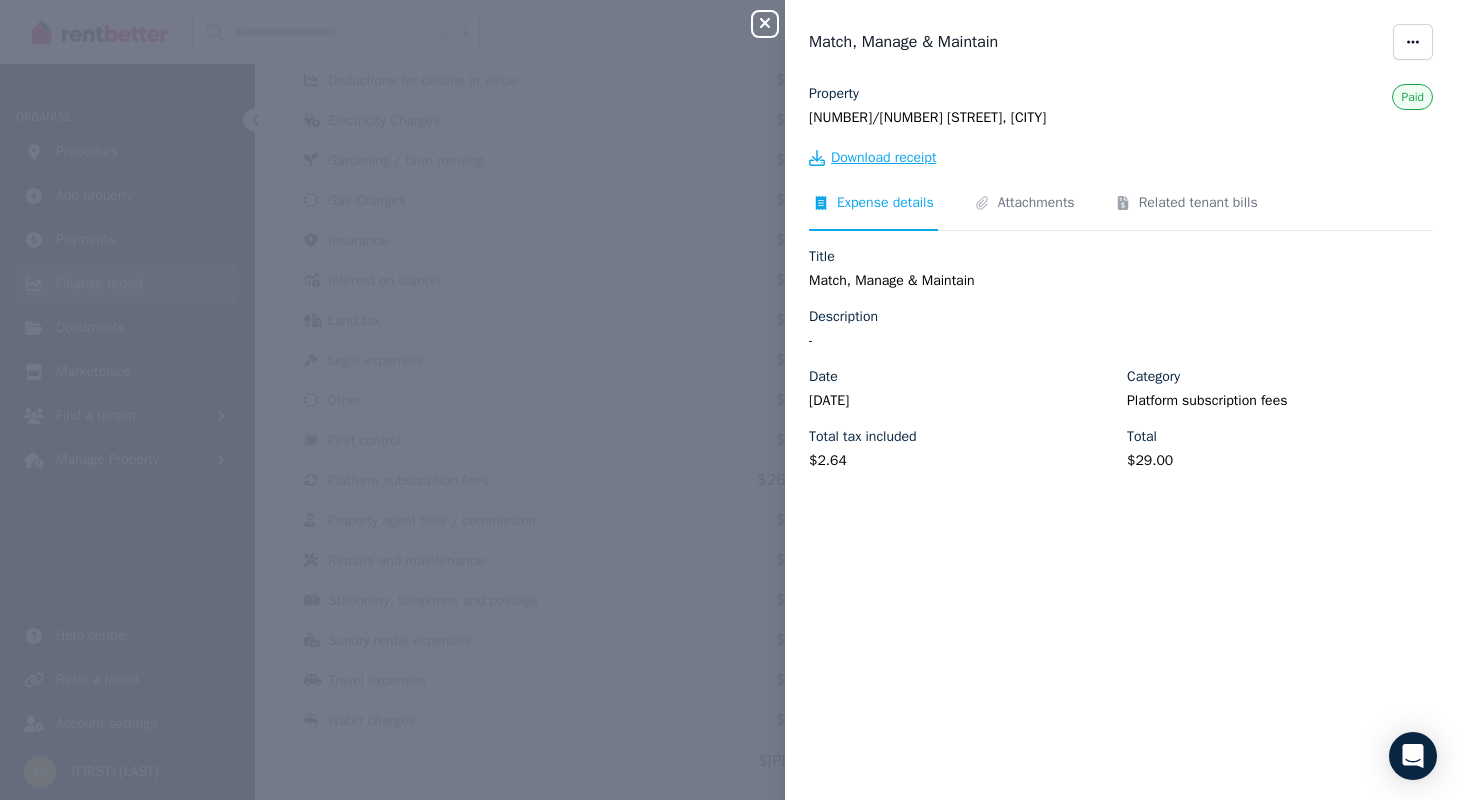 click on "Download receipt" at bounding box center [883, 158] 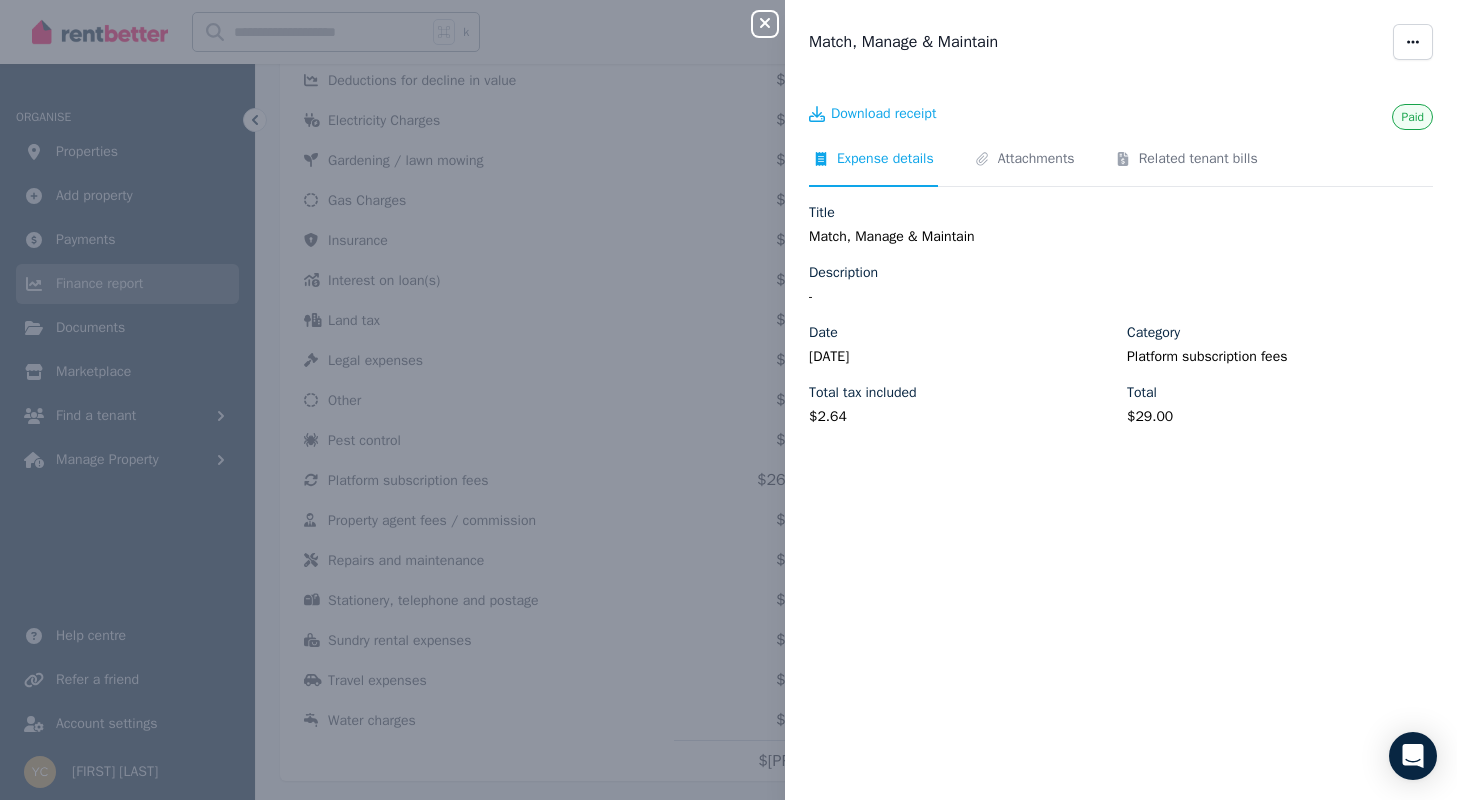 click 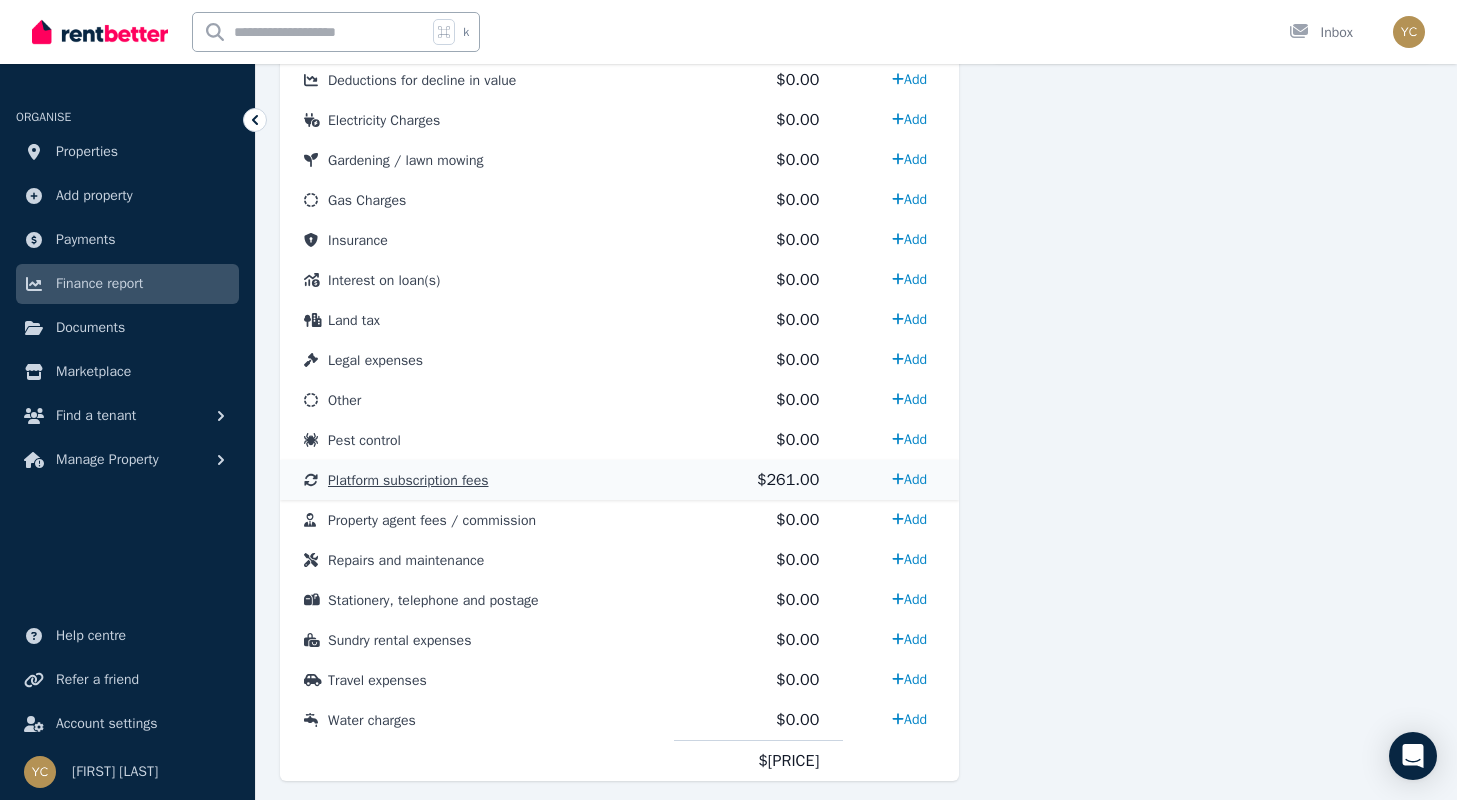 click on "Platform subscription fees" at bounding box center [408, 480] 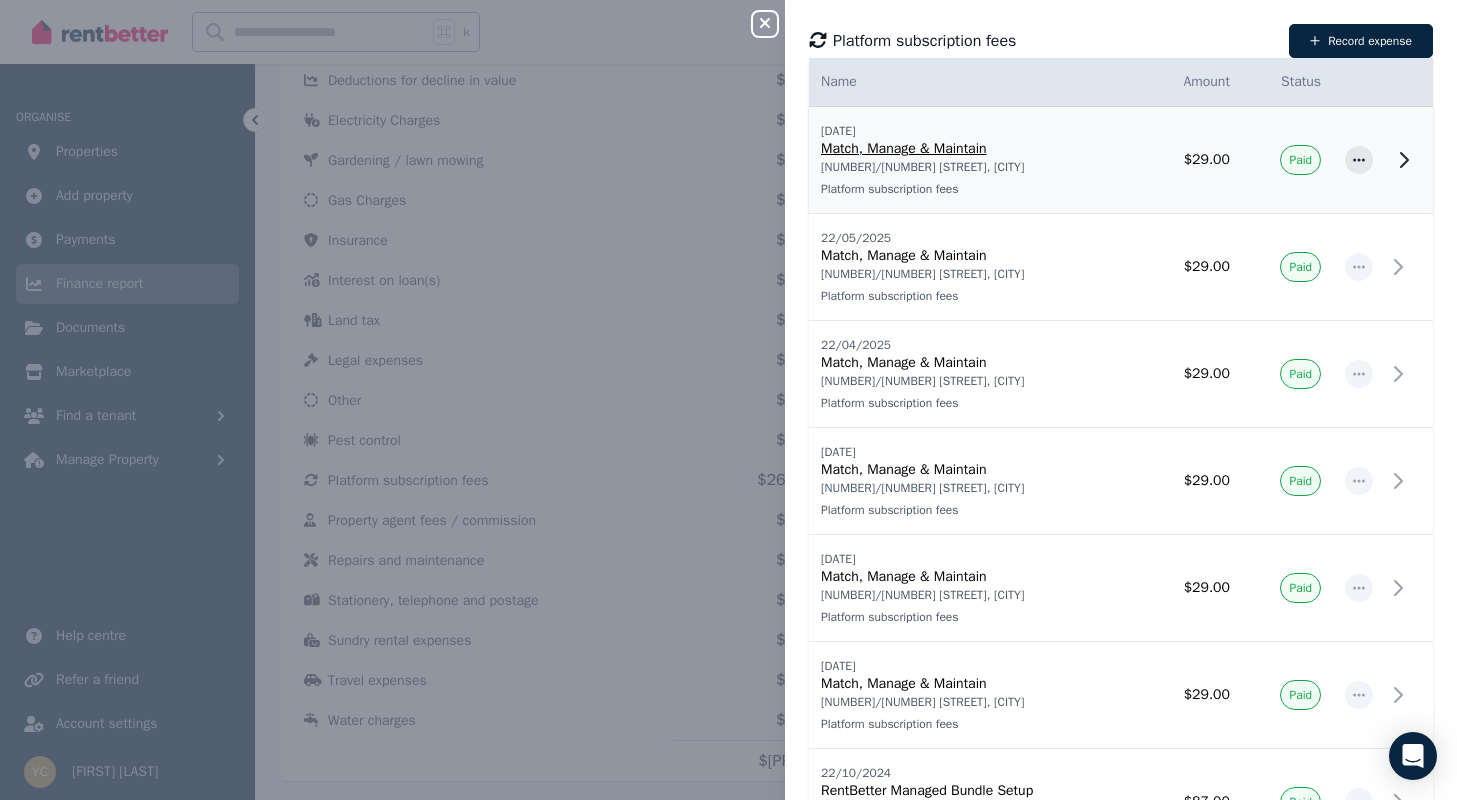 click 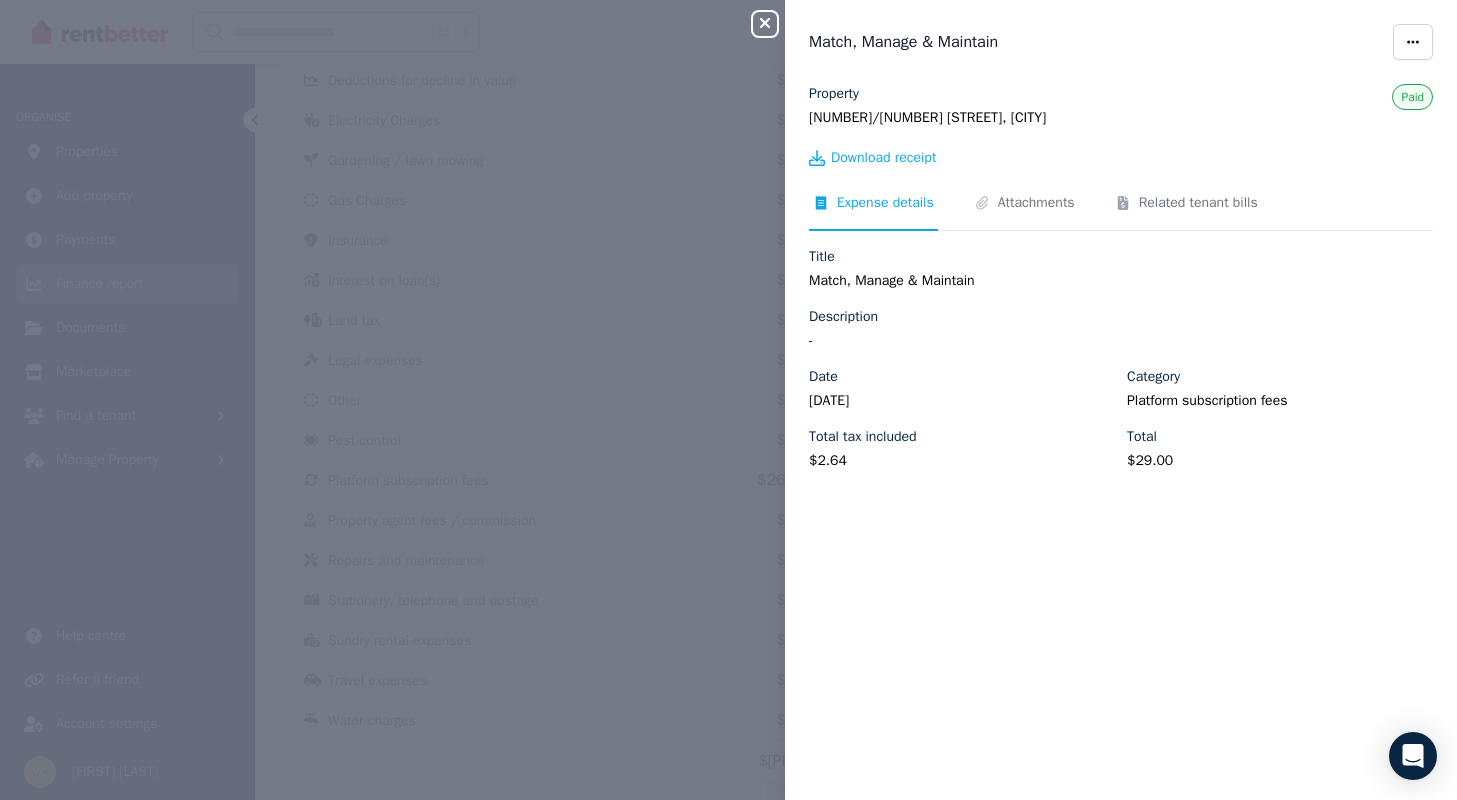 click on "[NUMBER]/[NUMBER] [STREET], [CITY] Paid Download receipt Expense details Attachments Related tenant bills Title Match, Manage & Maintain Description - Date [DATE] Category Platform subscription fees Total tax included $[PRICE] Total $[PRICE]" at bounding box center [728, 400] 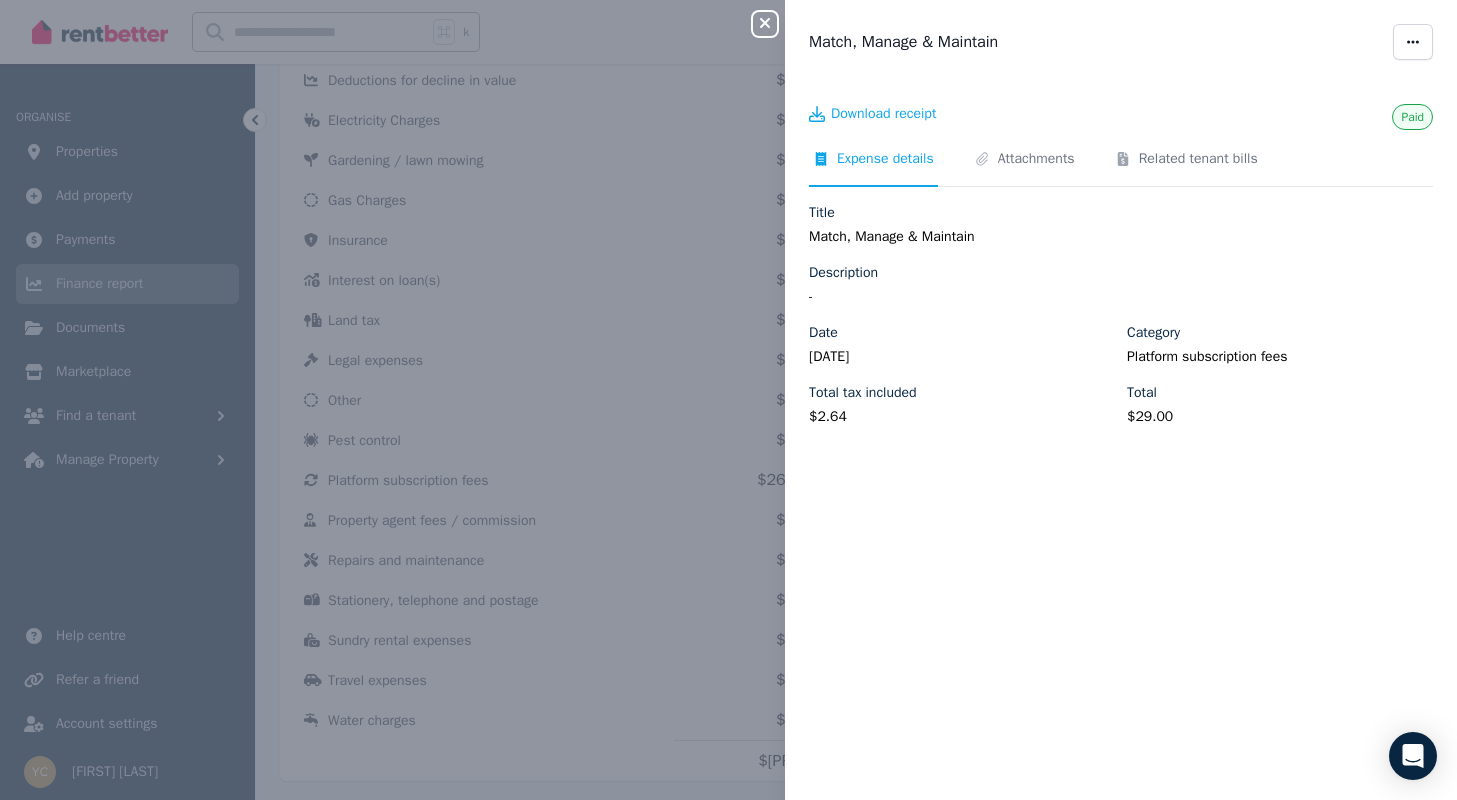 click on "Close panel Match, Manage & Maintain Paid Download receipt Expense details Attachments Related tenant bills Title Match, Manage & Maintain Description - Date [DATE] Category Platform subscription fees Total tax included $[PRICE] Total $[PRICE]" at bounding box center [728, 400] 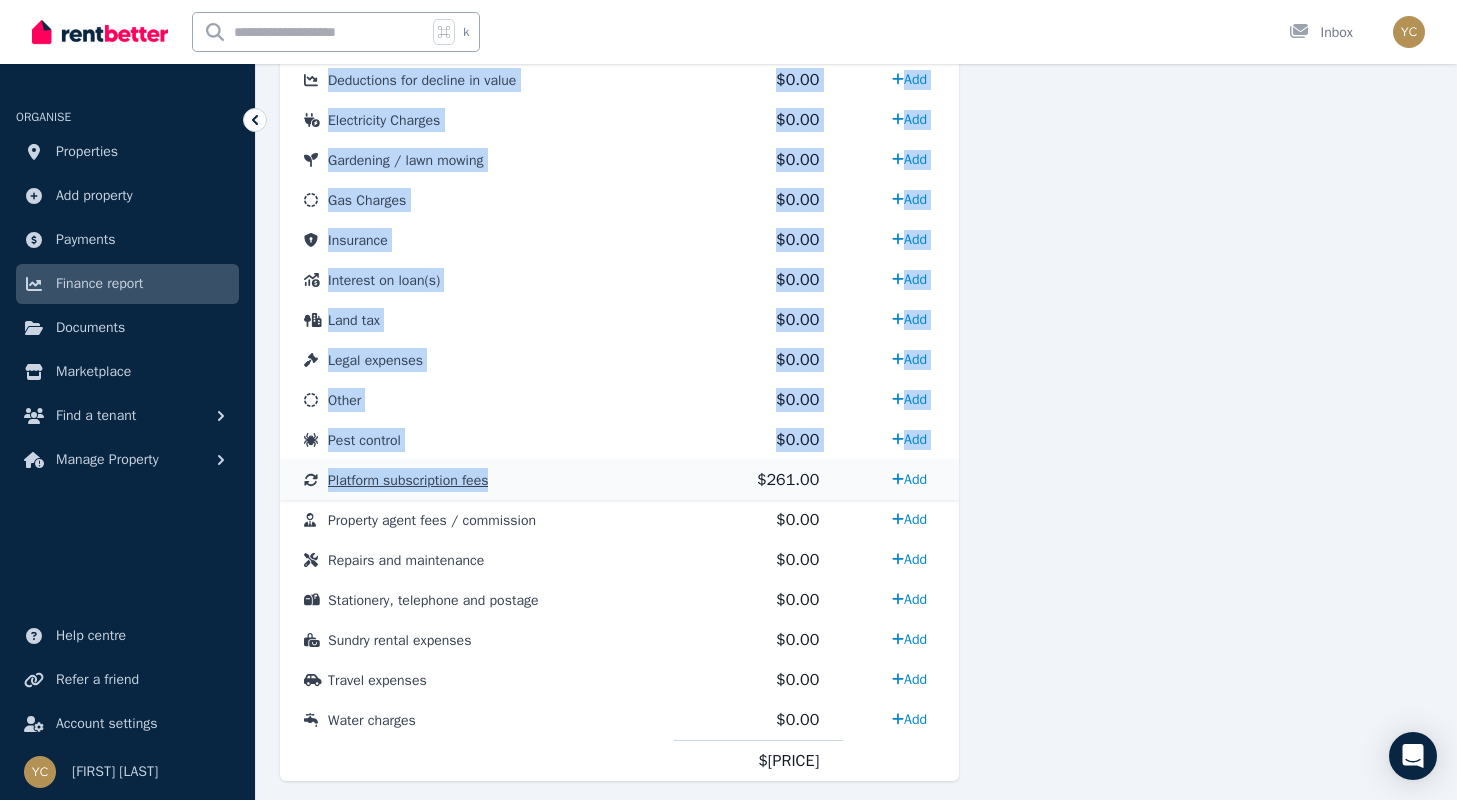 drag, startPoint x: 269, startPoint y: 478, endPoint x: 512, endPoint y: 489, distance: 243.24884 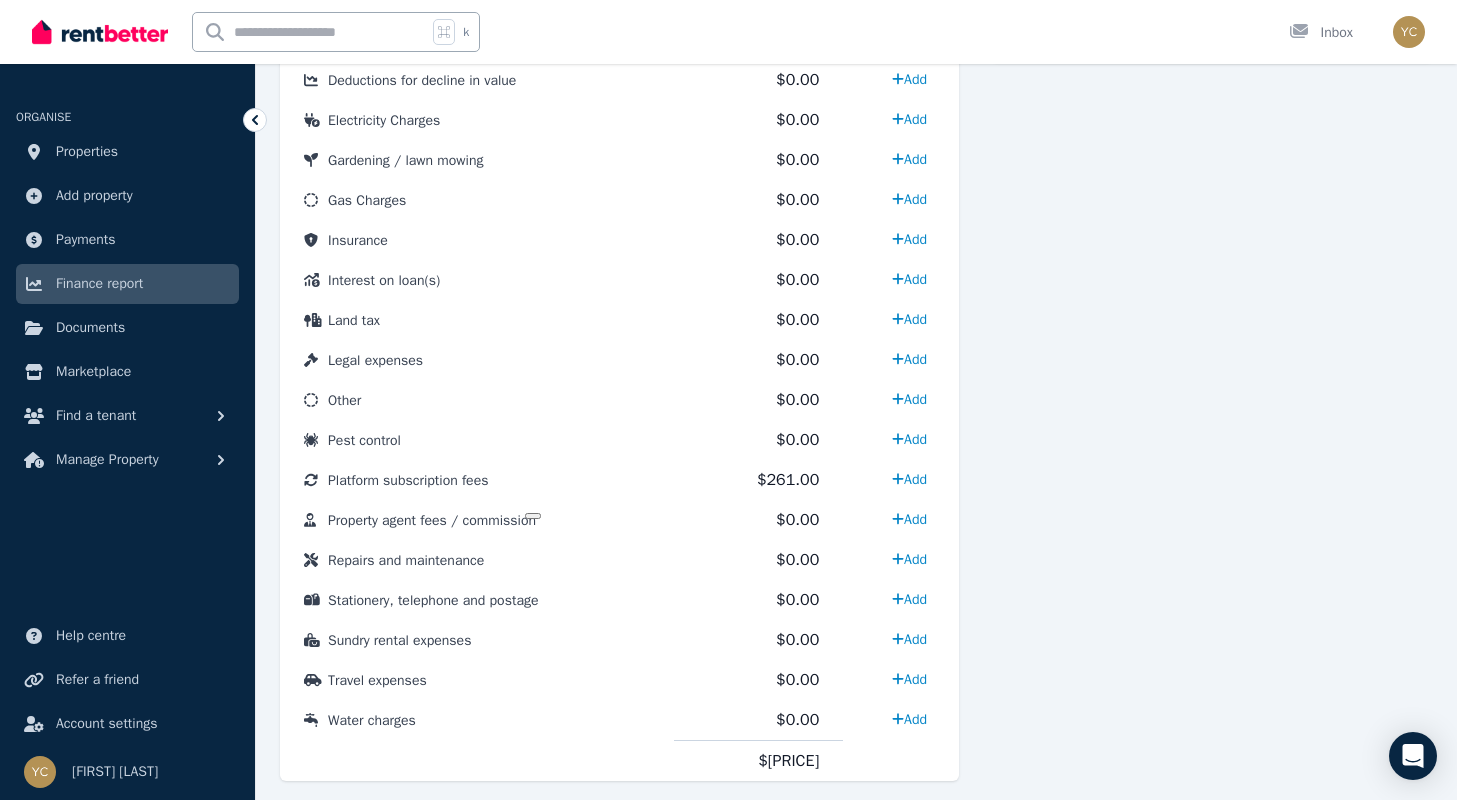 click at bounding box center (1212, 203) 